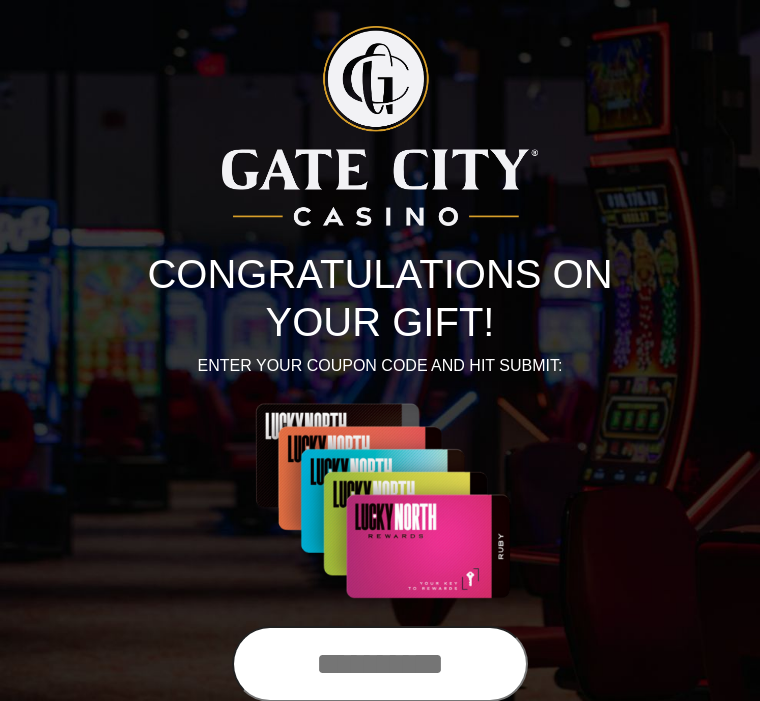scroll, scrollTop: 0, scrollLeft: 0, axis: both 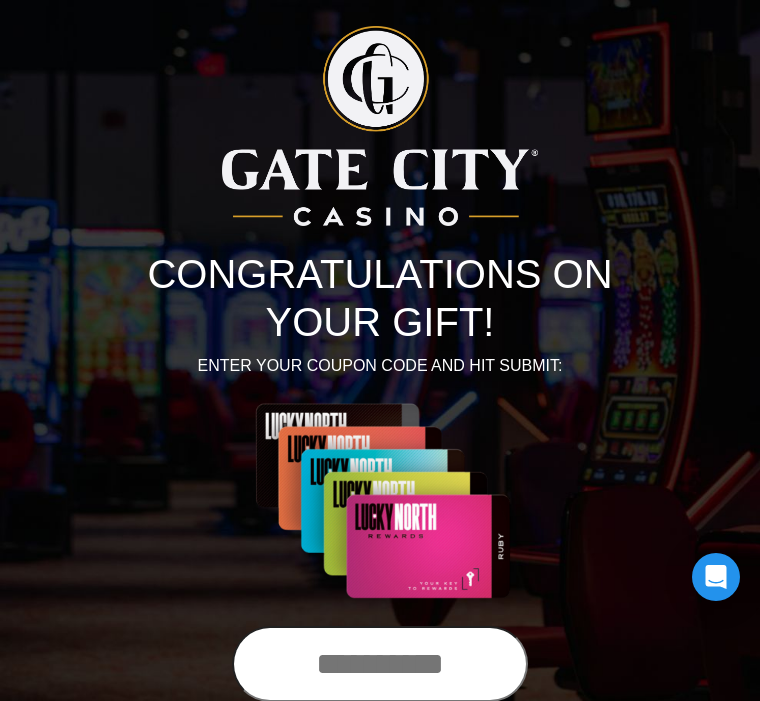 click at bounding box center (380, 664) 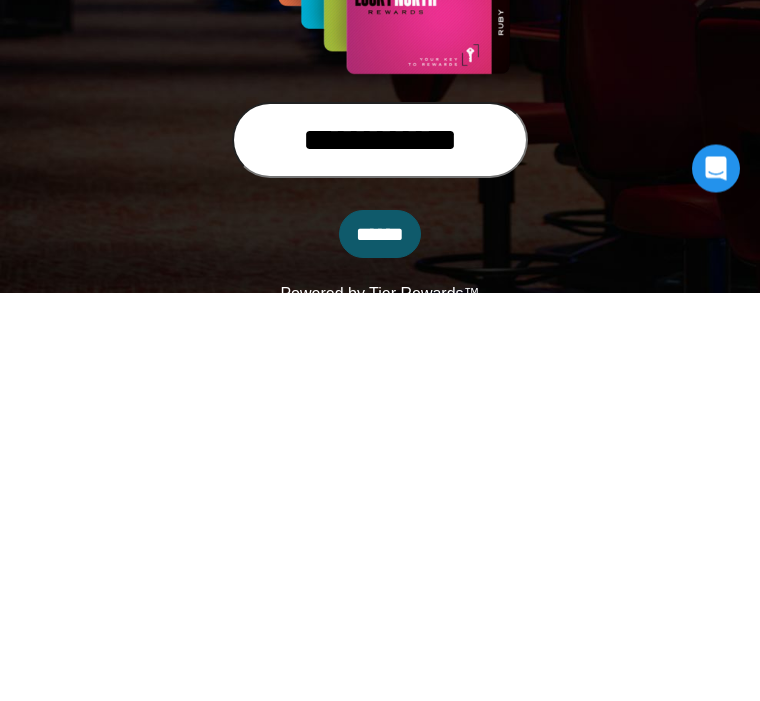 type on "**********" 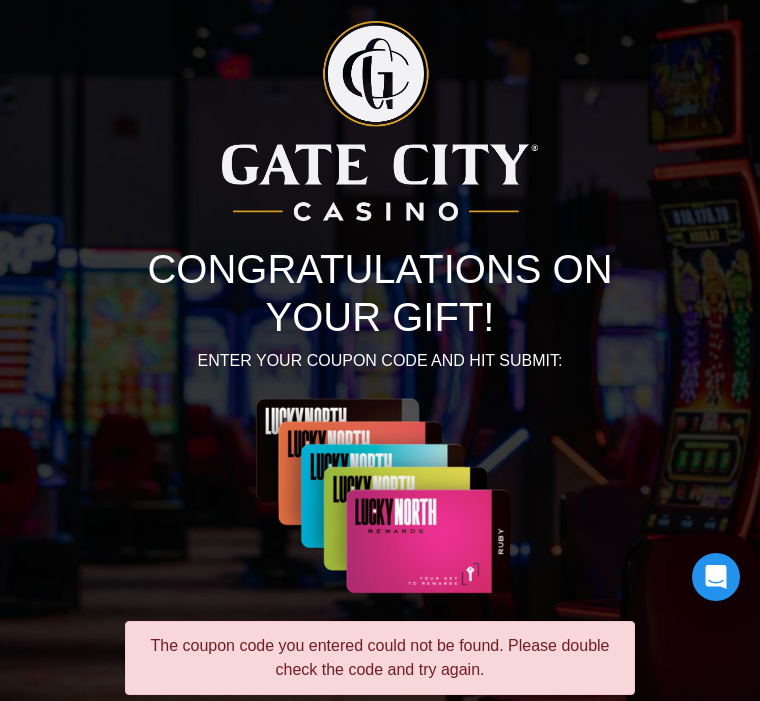 scroll, scrollTop: 164, scrollLeft: 0, axis: vertical 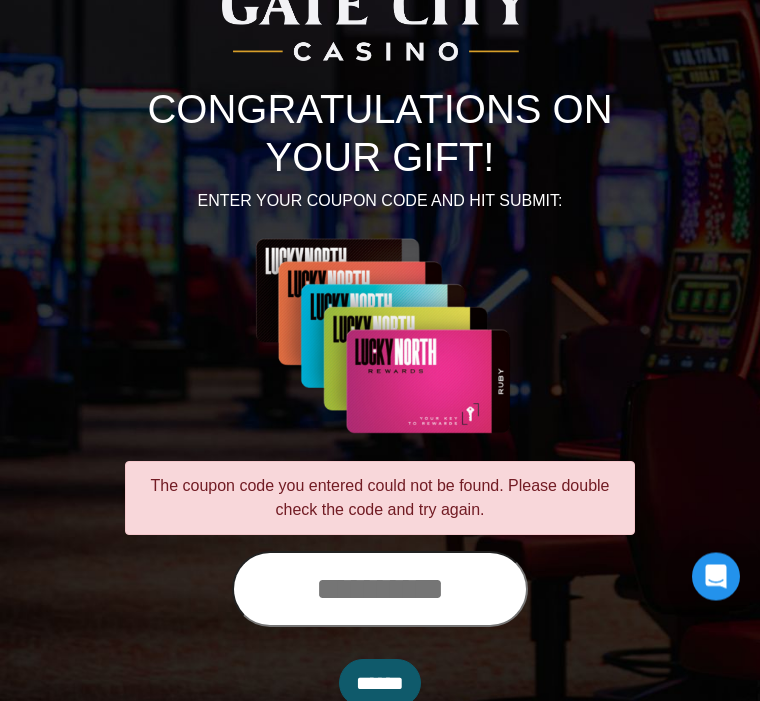 click at bounding box center (380, 590) 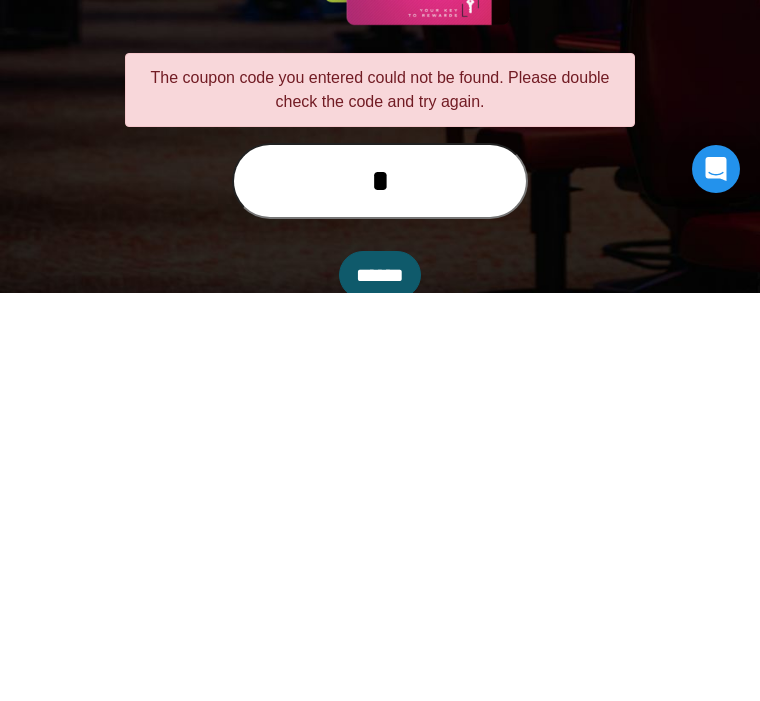 scroll, scrollTop: 231, scrollLeft: 0, axis: vertical 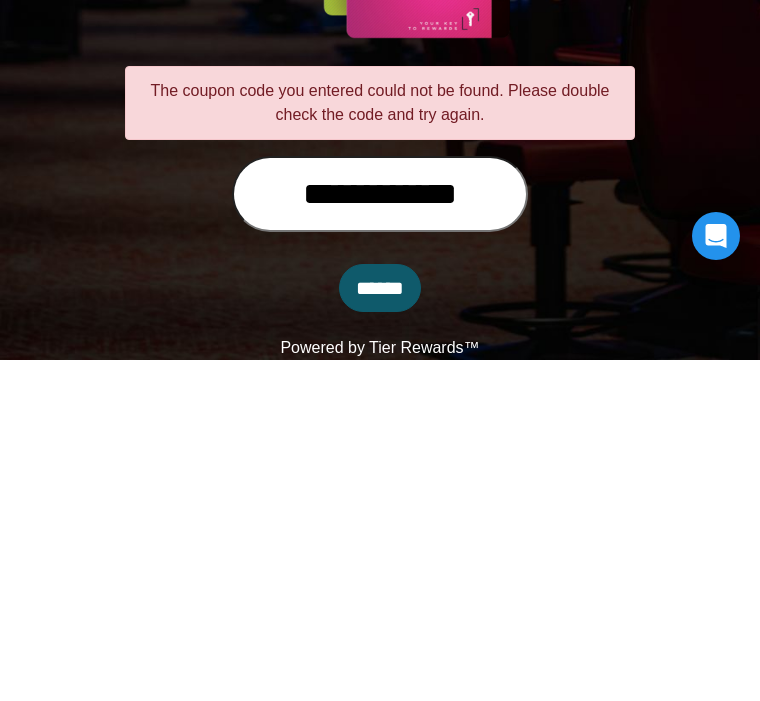 type on "**********" 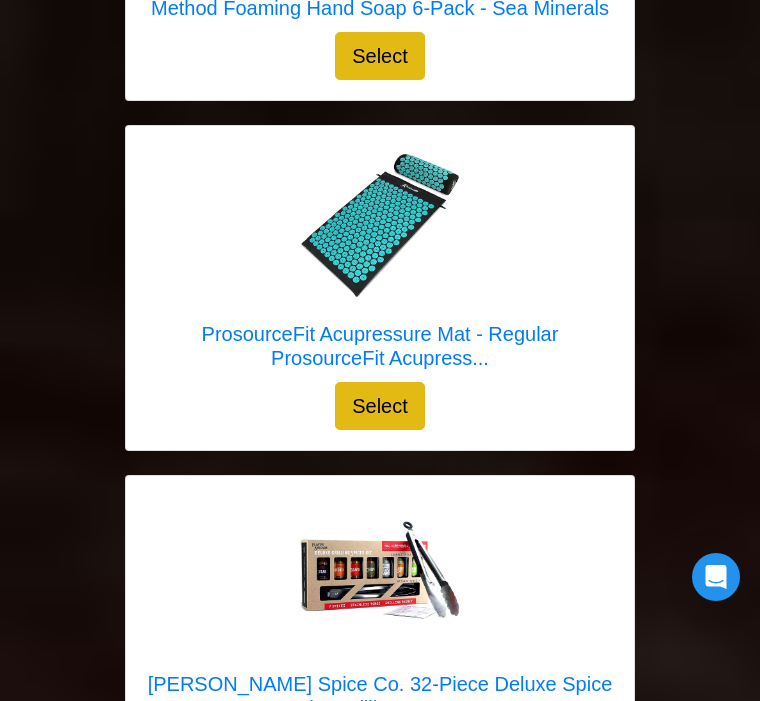 scroll, scrollTop: 16880, scrollLeft: 0, axis: vertical 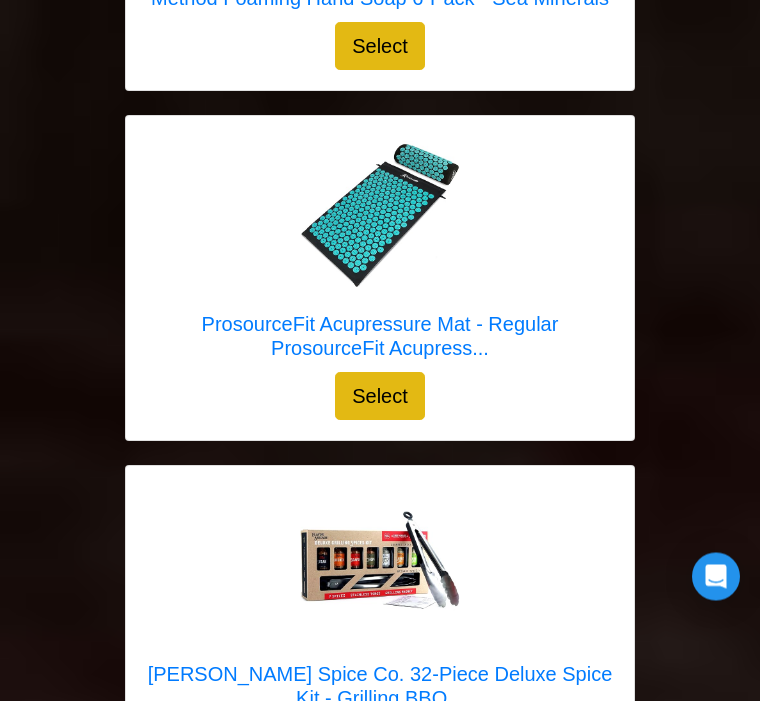 click at bounding box center [380, 567] 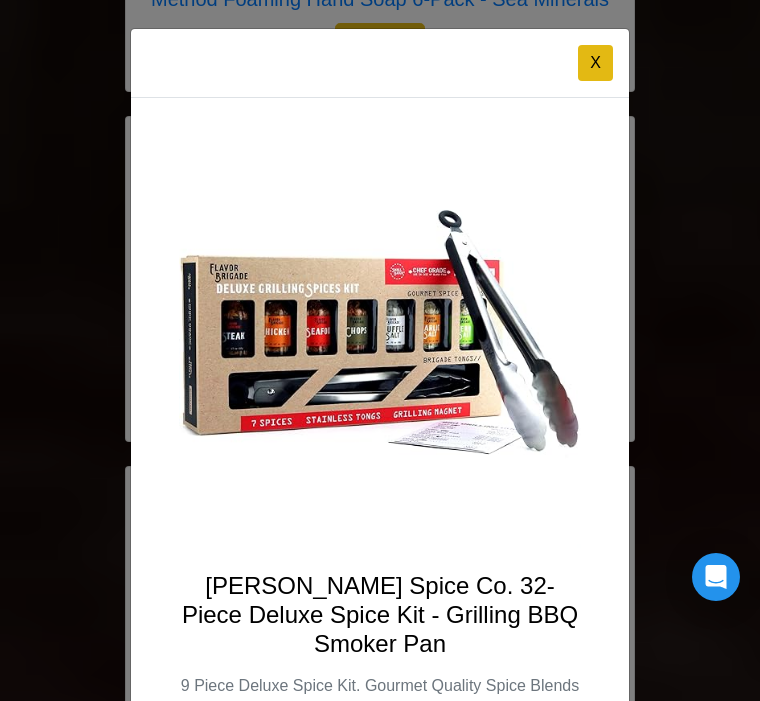 click on "X" at bounding box center (595, 63) 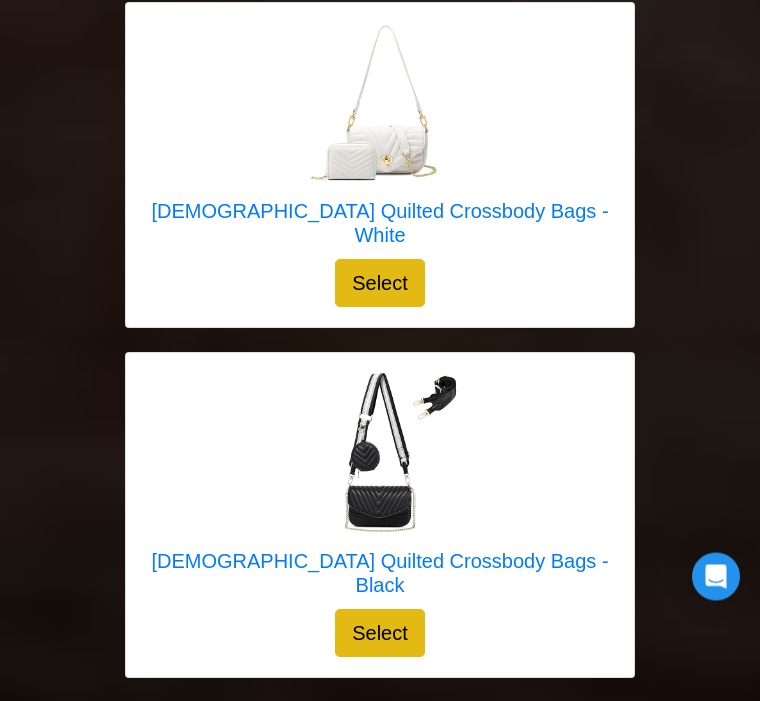 scroll, scrollTop: 15965, scrollLeft: 0, axis: vertical 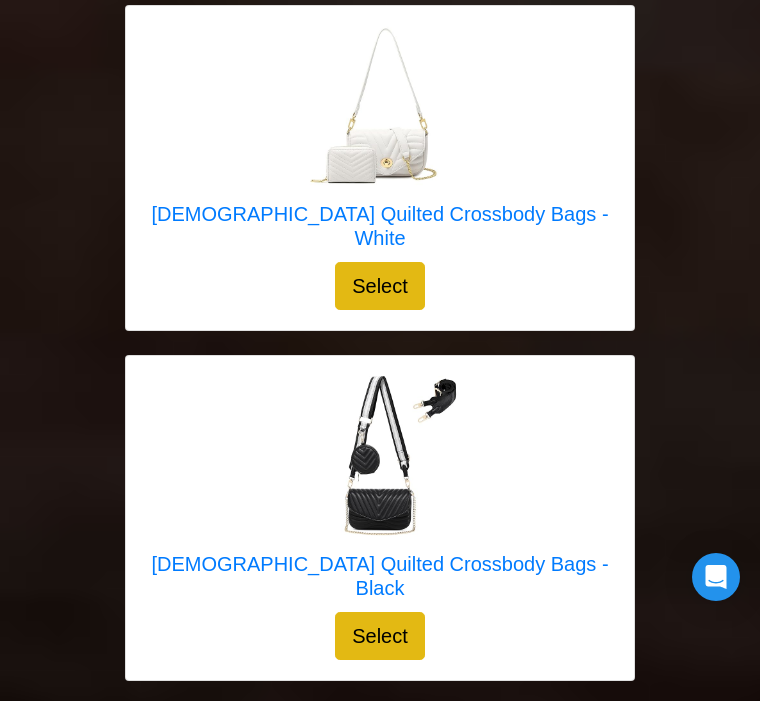 click at bounding box center [380, 456] 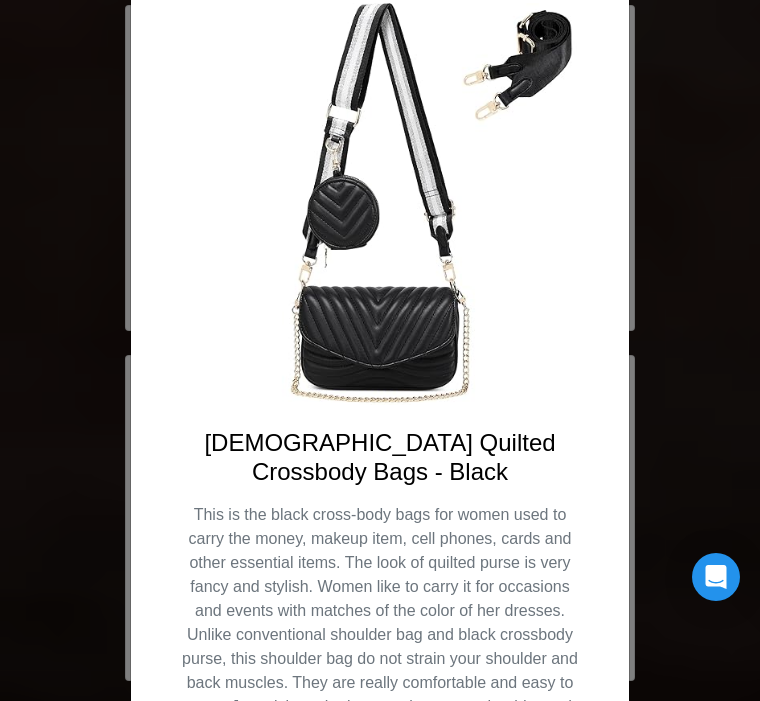 scroll, scrollTop: 112, scrollLeft: 0, axis: vertical 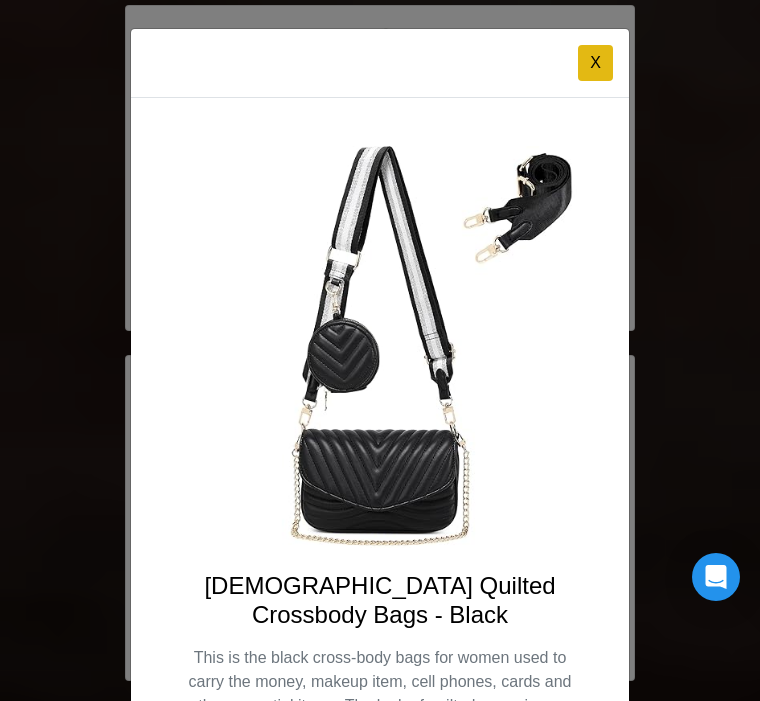 click on "X" at bounding box center (595, 63) 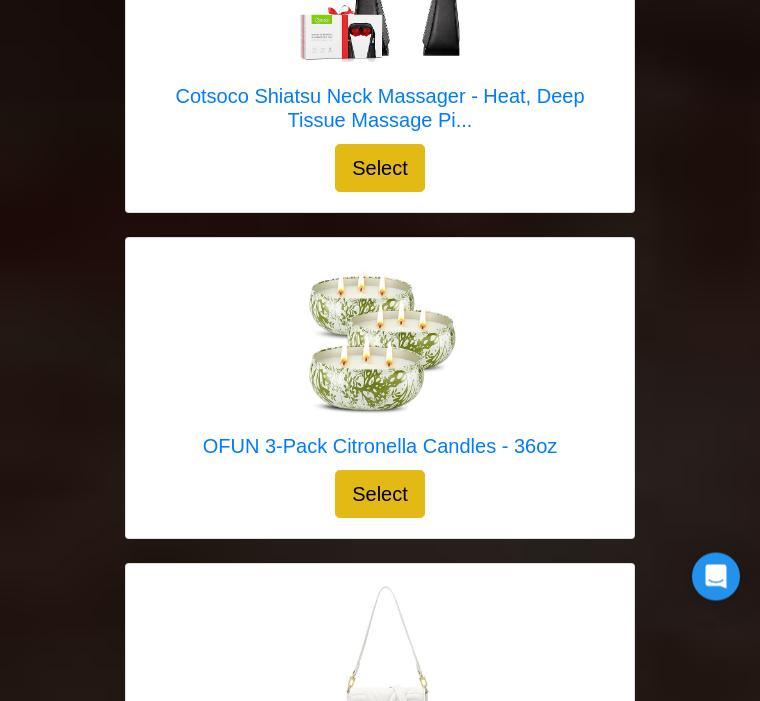scroll, scrollTop: 15407, scrollLeft: 0, axis: vertical 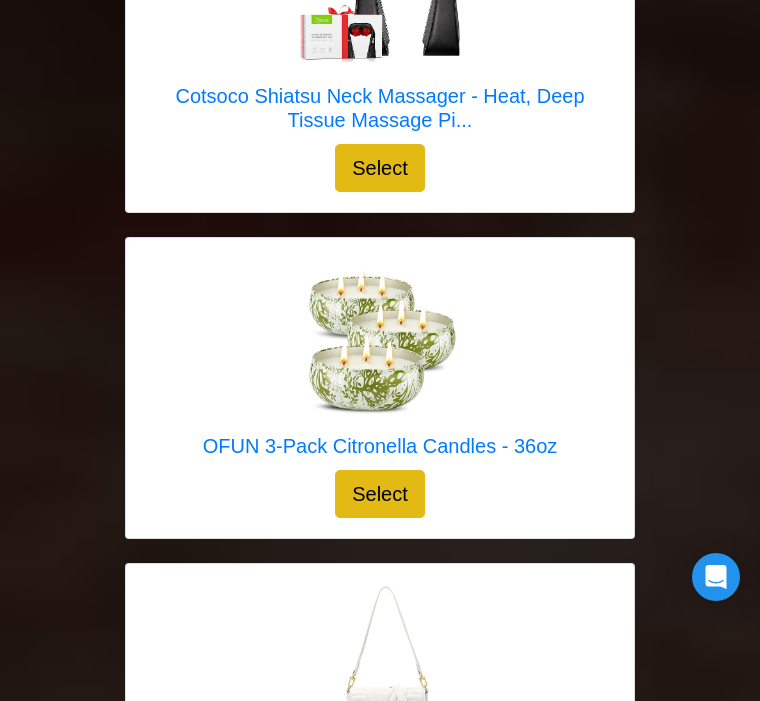 click at bounding box center [380, 338] 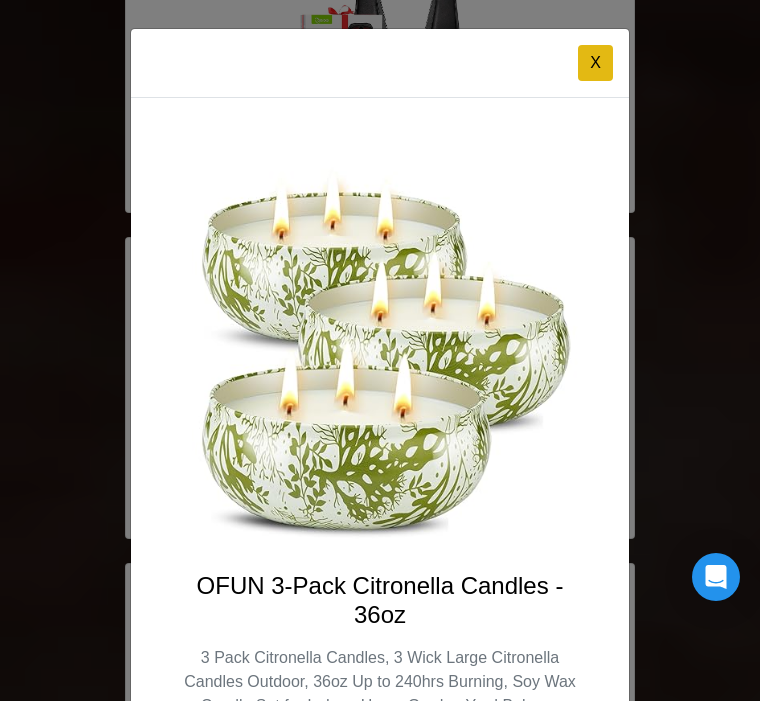 click on "X" at bounding box center (595, 63) 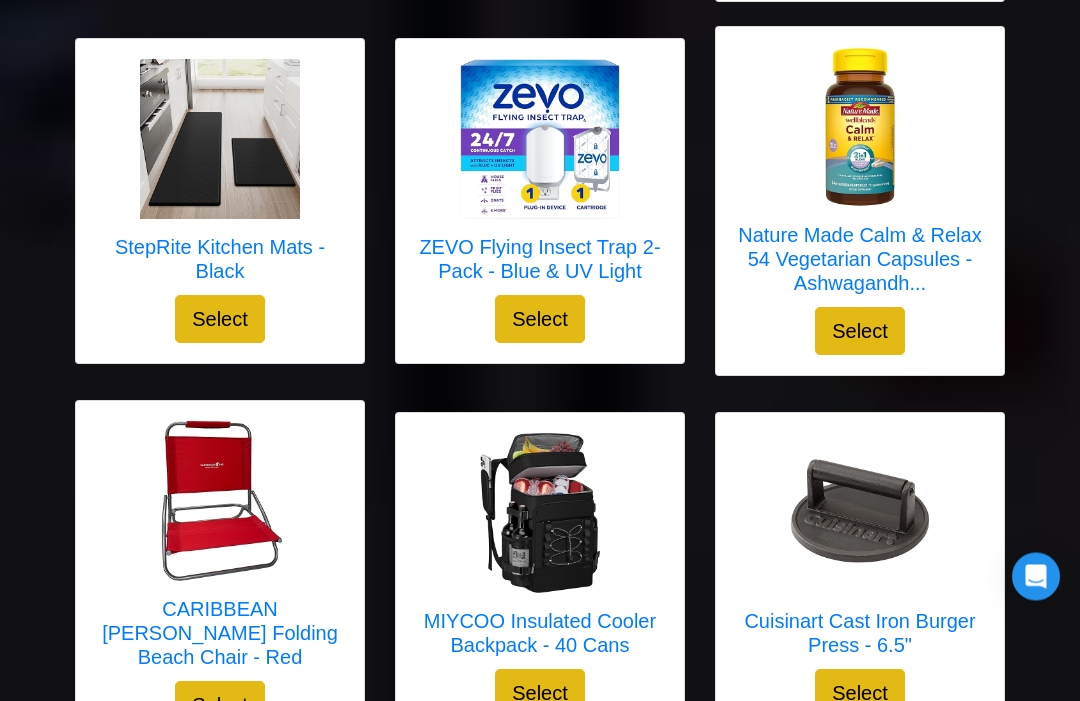 scroll, scrollTop: 626, scrollLeft: 0, axis: vertical 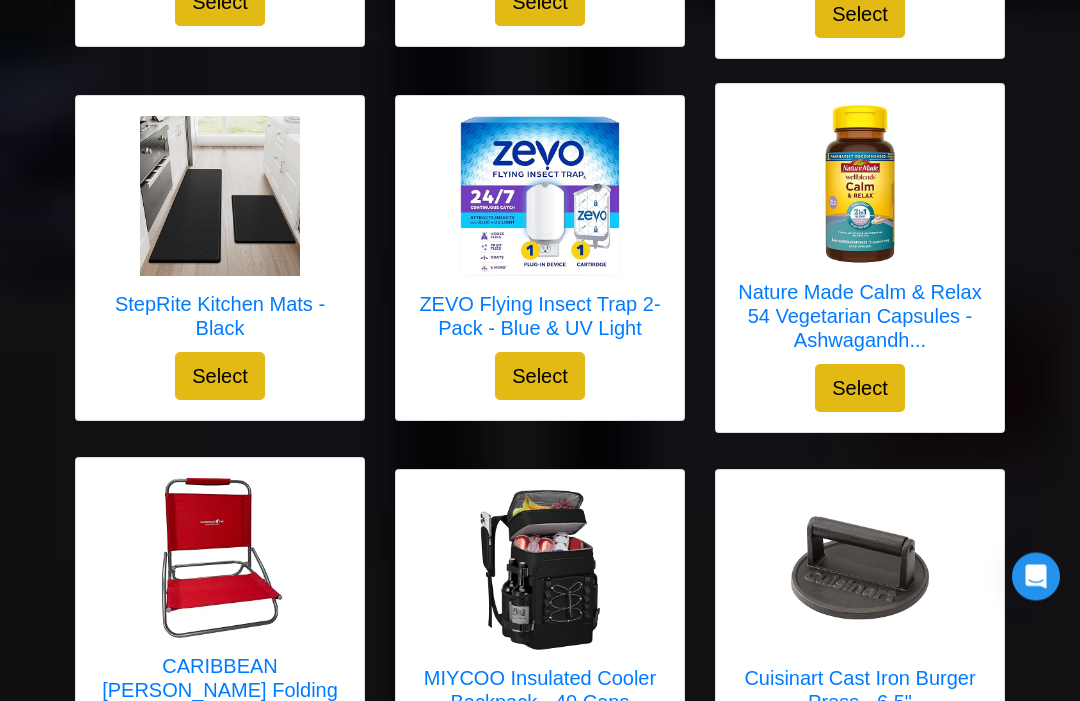 click at bounding box center (220, 197) 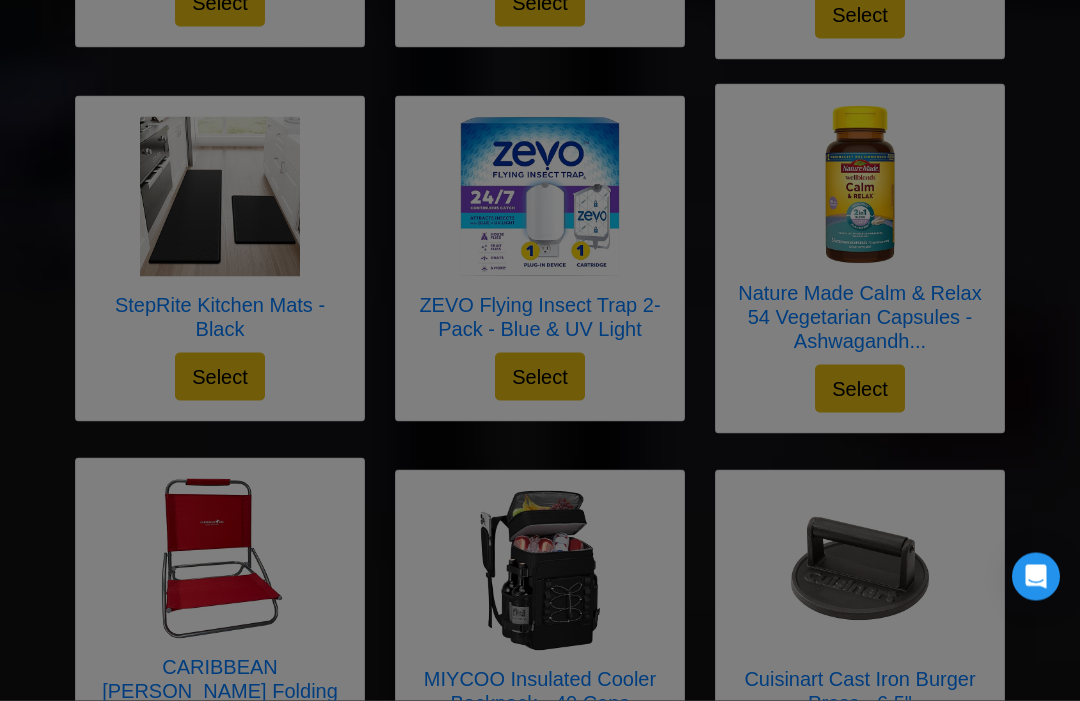 scroll, scrollTop: 627, scrollLeft: 0, axis: vertical 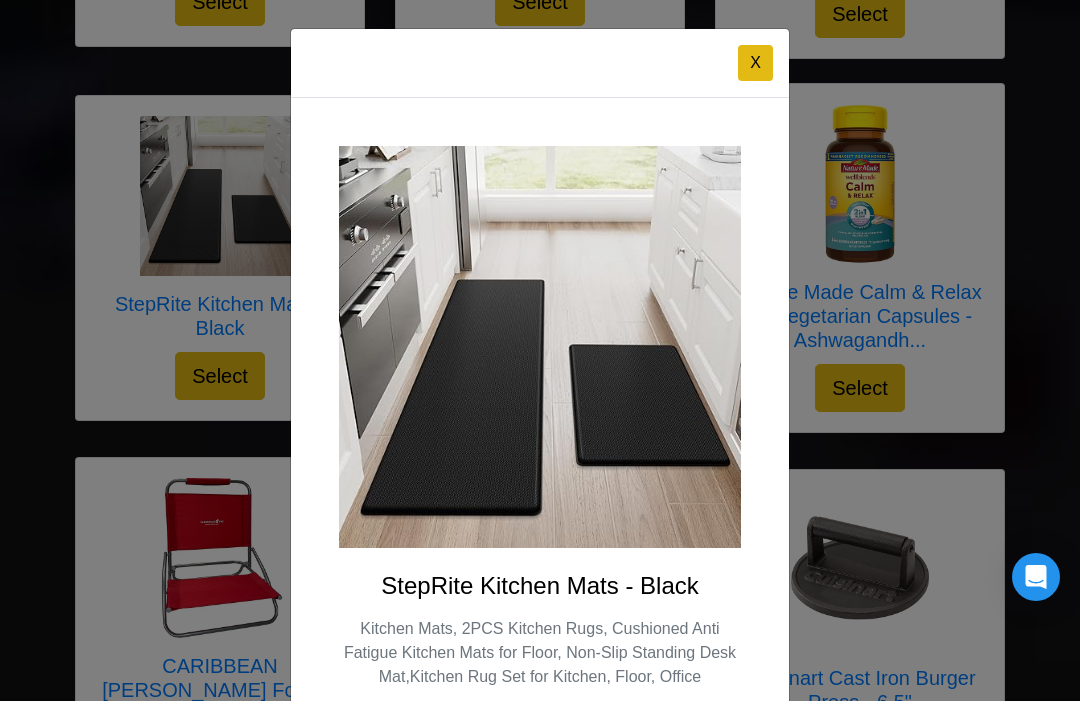 click on "X" at bounding box center (755, 63) 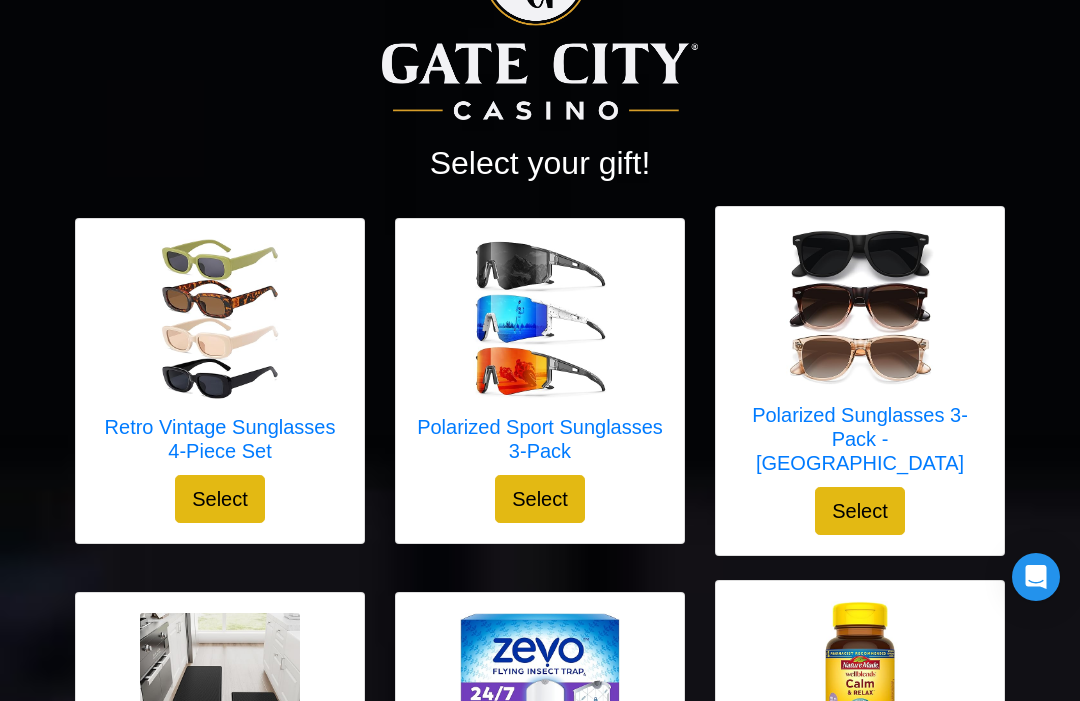 scroll, scrollTop: 0, scrollLeft: 0, axis: both 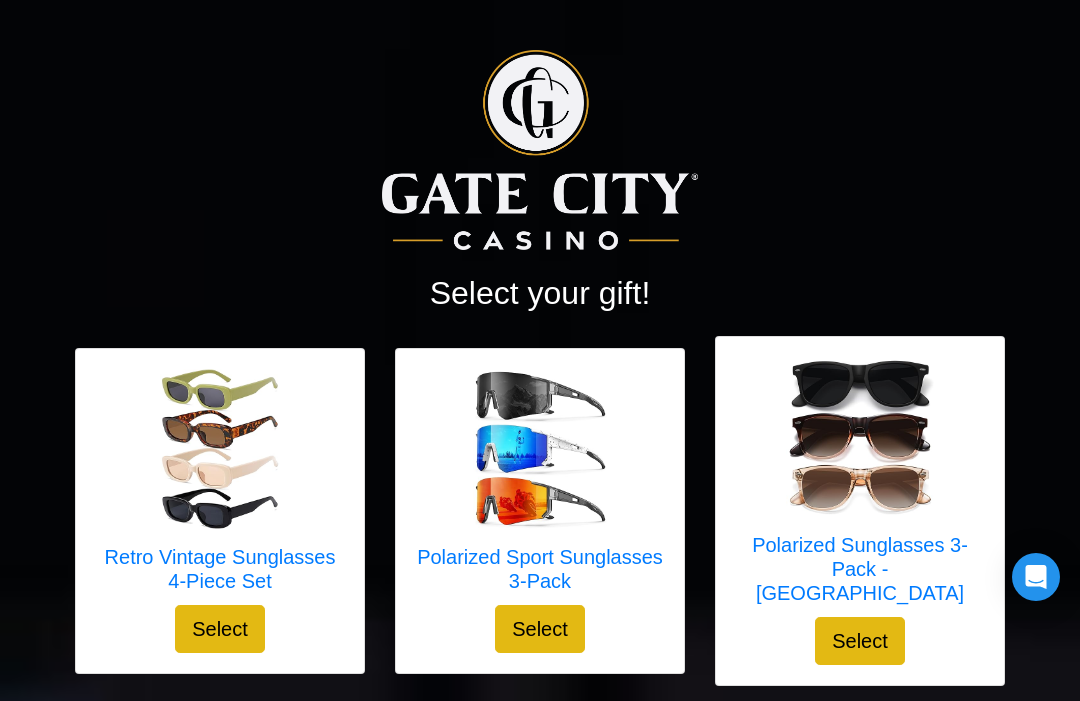 click on "Select your gift!
Retro Vintage Sunglasses 4-Piece Set
Select
X" at bounding box center (540, 3486) 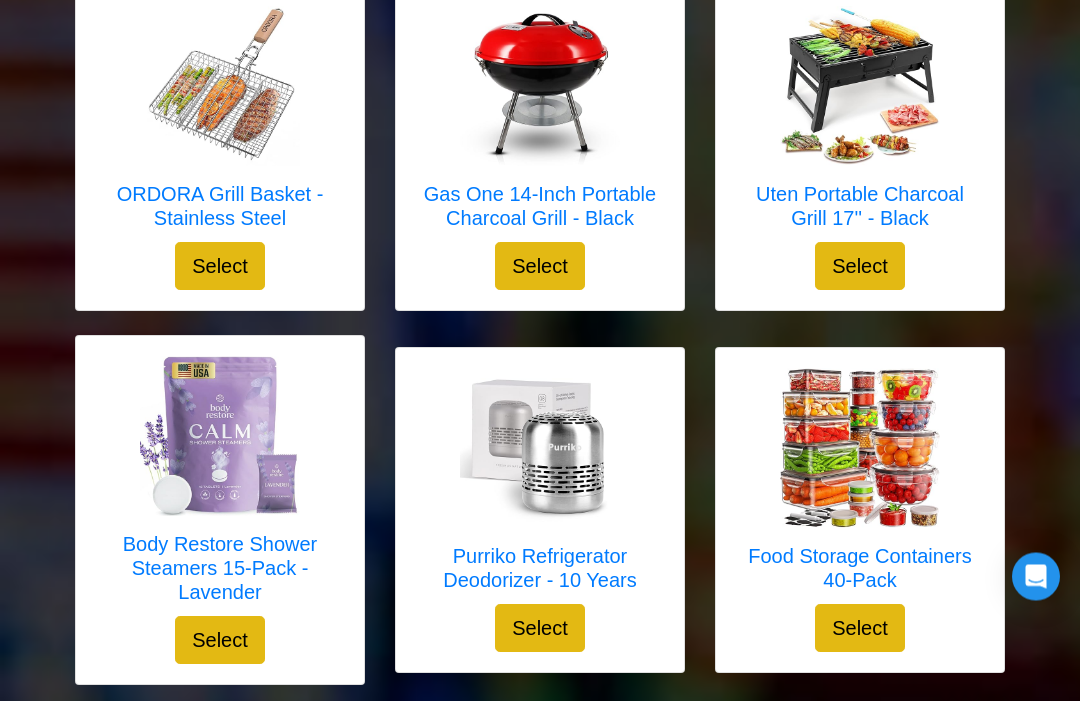 scroll, scrollTop: 2547, scrollLeft: 0, axis: vertical 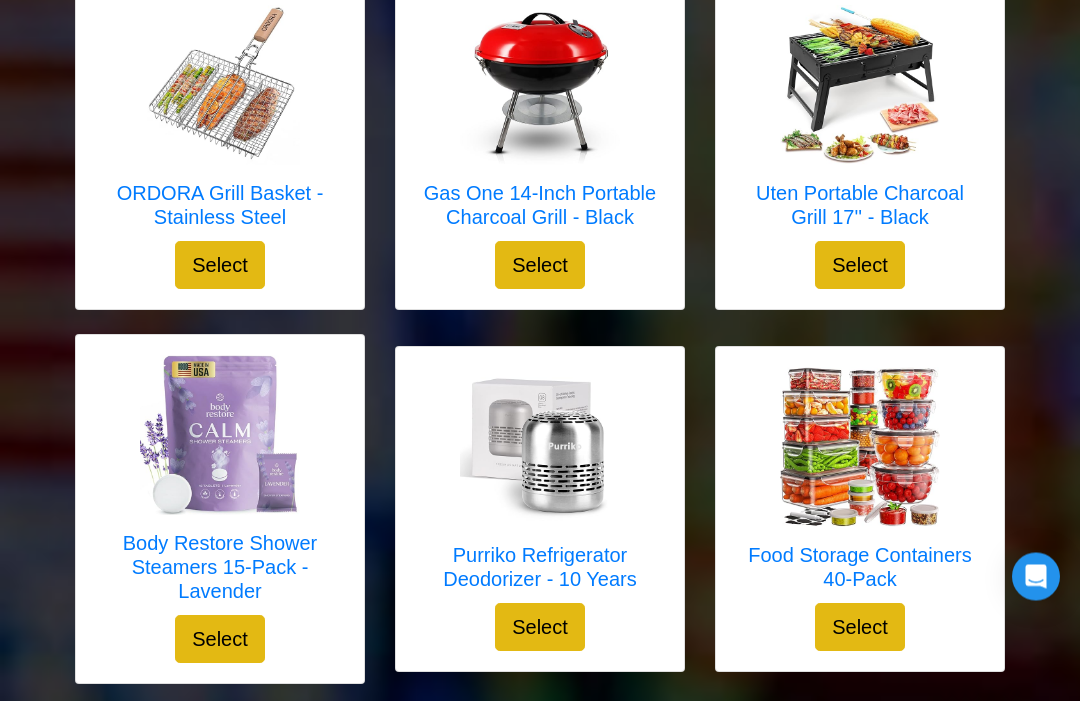 click on "Purriko Refrigerator Deodorizer - 10 Years" at bounding box center (540, 486) 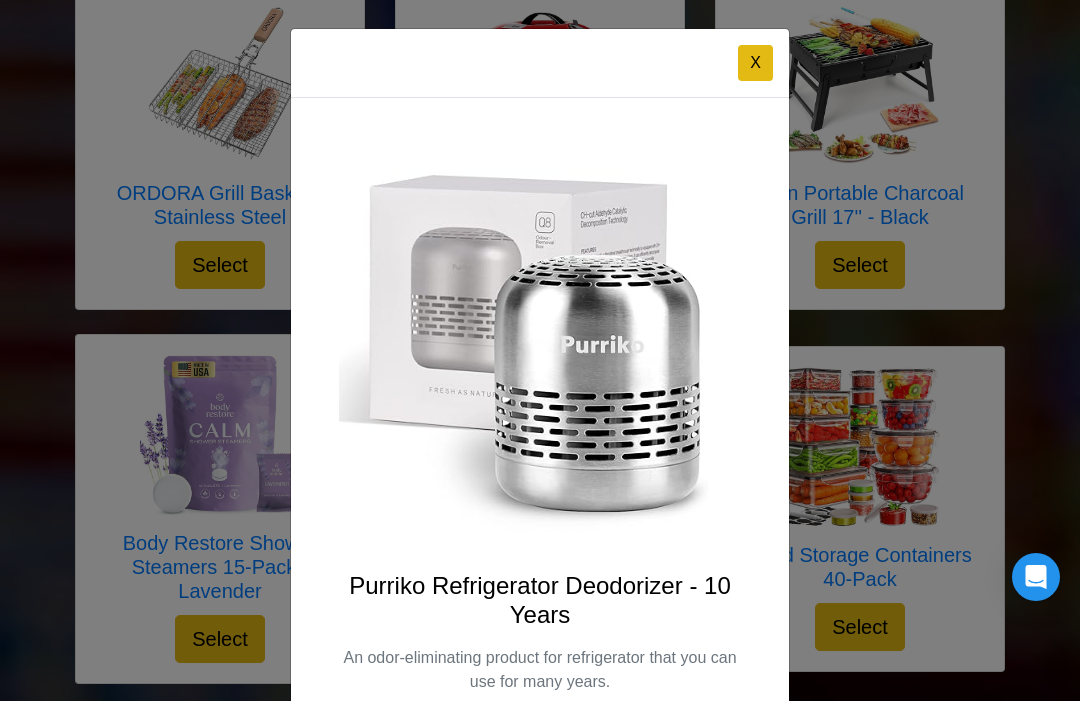 click on "X" at bounding box center (755, 63) 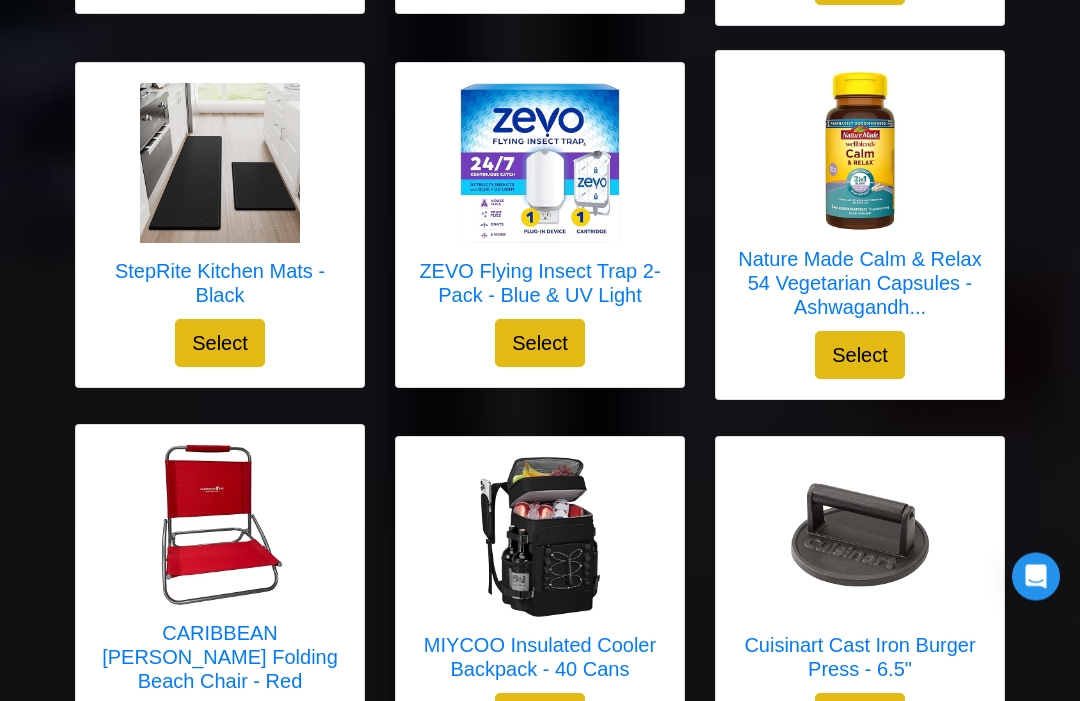 scroll, scrollTop: 660, scrollLeft: 0, axis: vertical 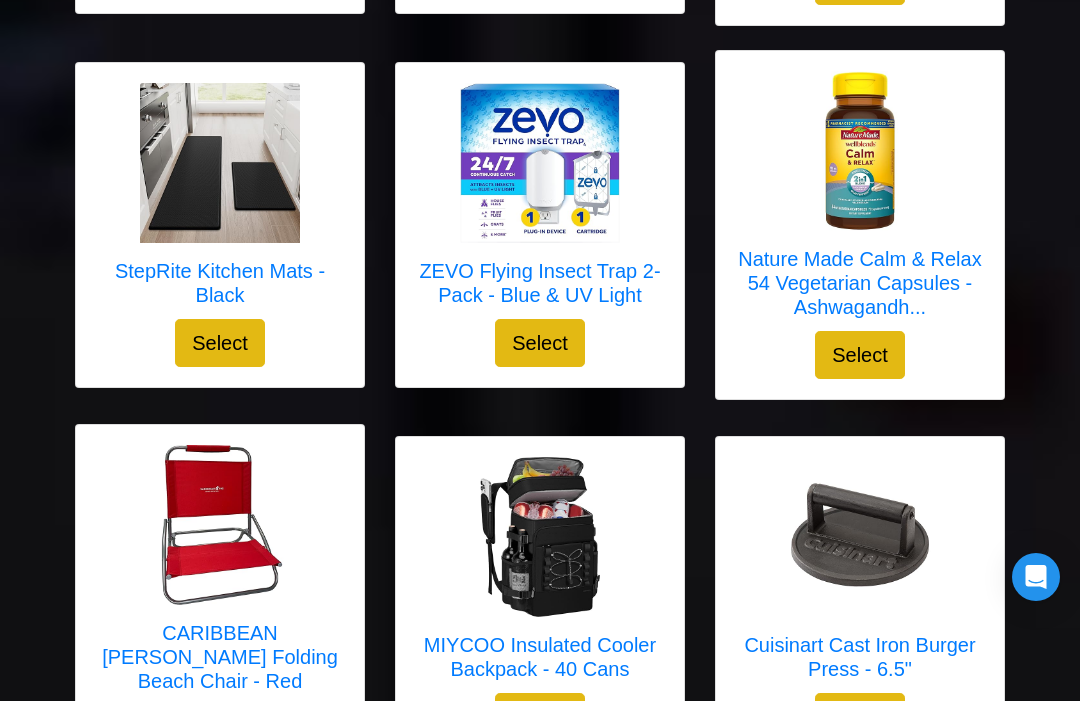 click at bounding box center [220, 163] 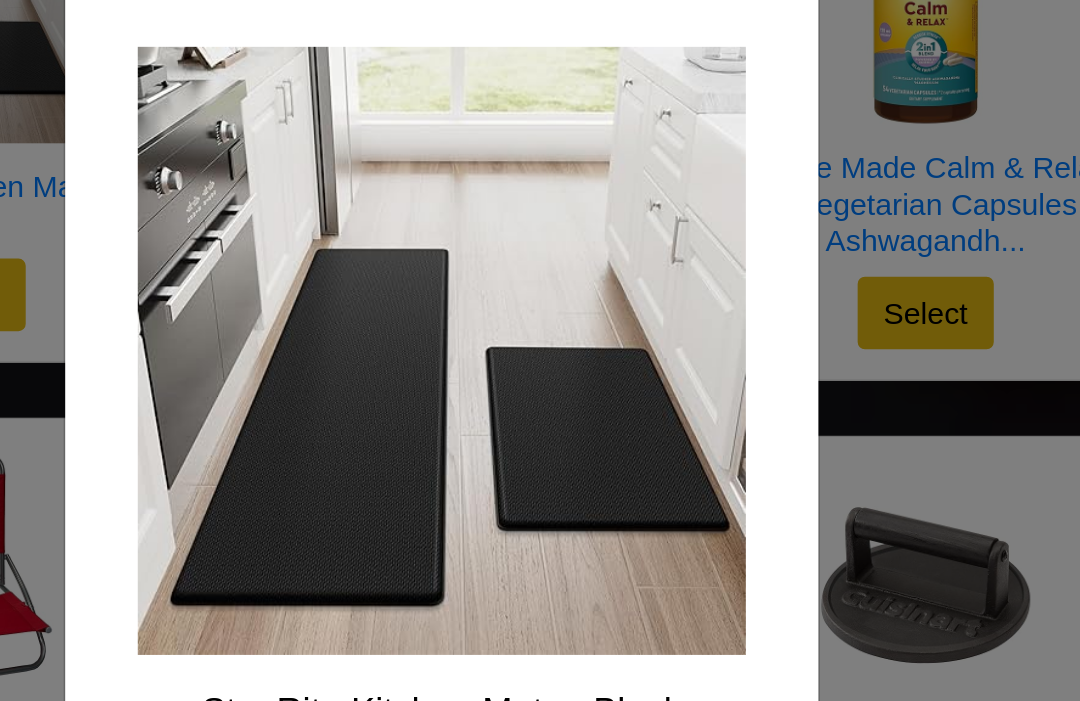 scroll, scrollTop: 653, scrollLeft: 0, axis: vertical 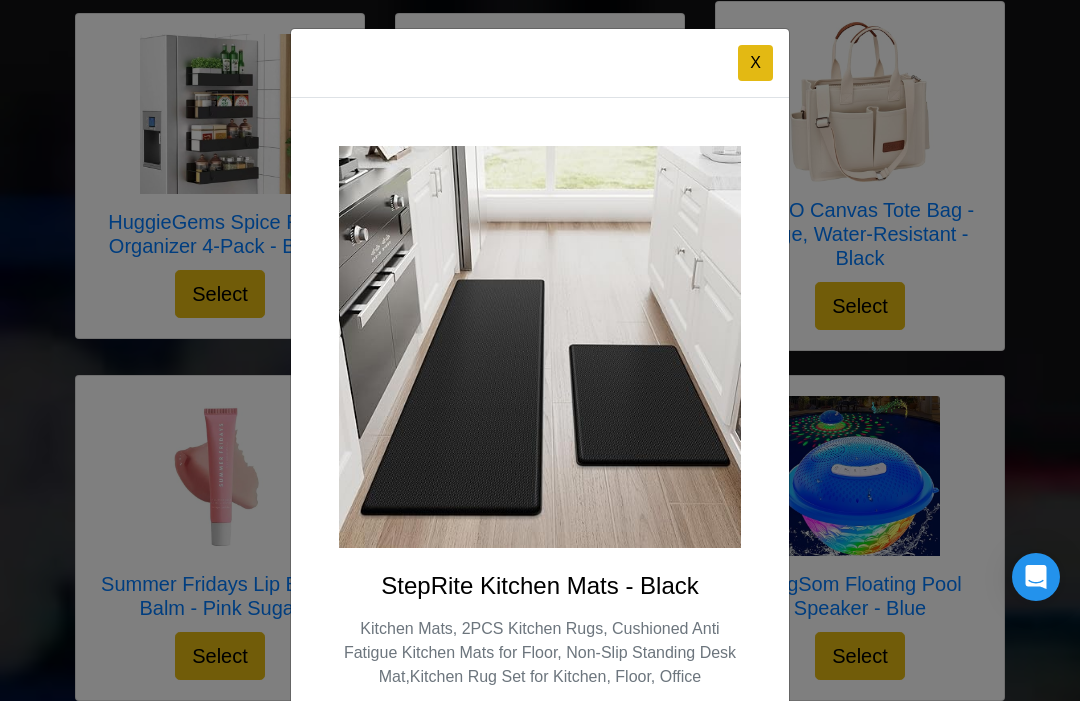 click on "X" at bounding box center (755, 63) 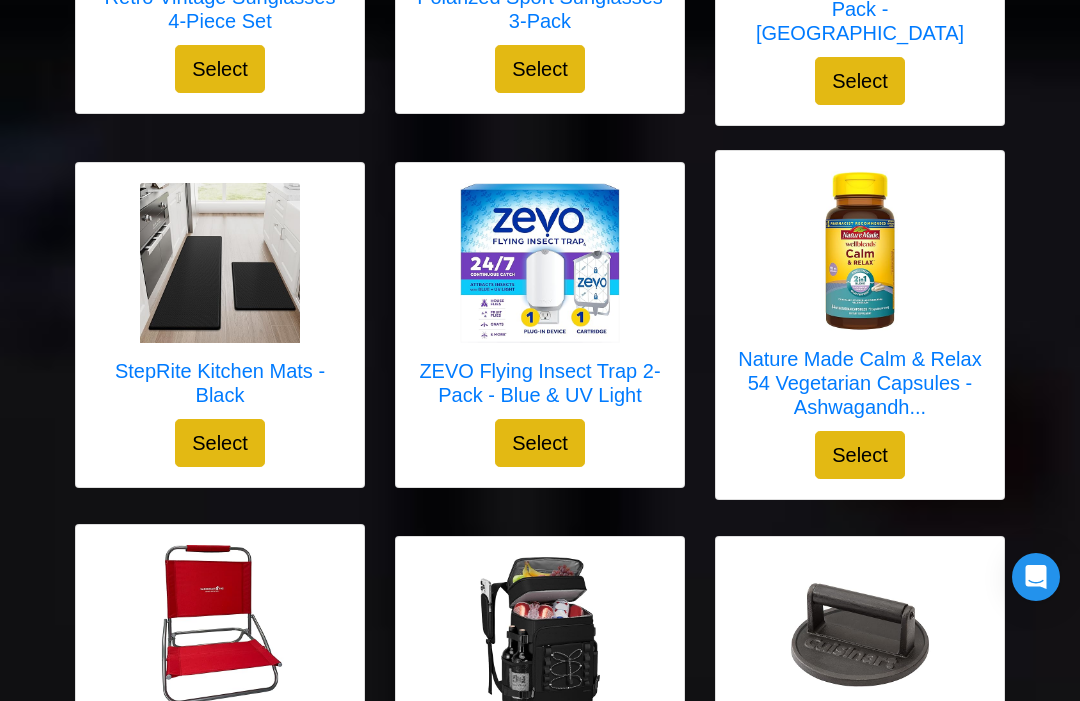 scroll, scrollTop: 557, scrollLeft: 0, axis: vertical 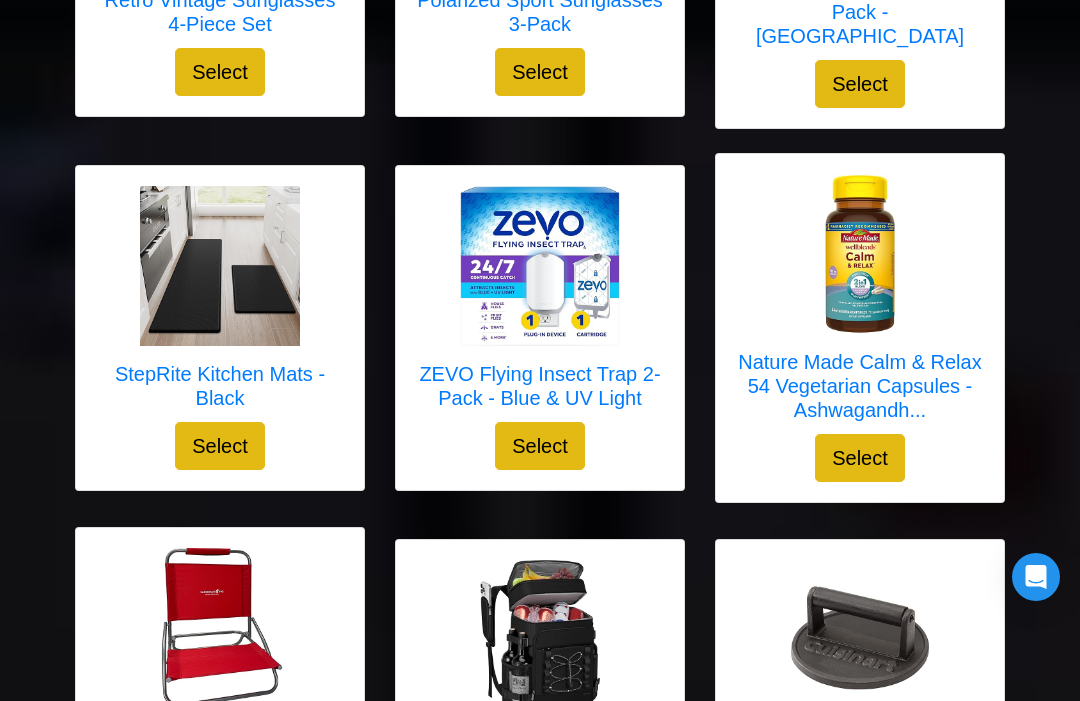 click at bounding box center (220, 266) 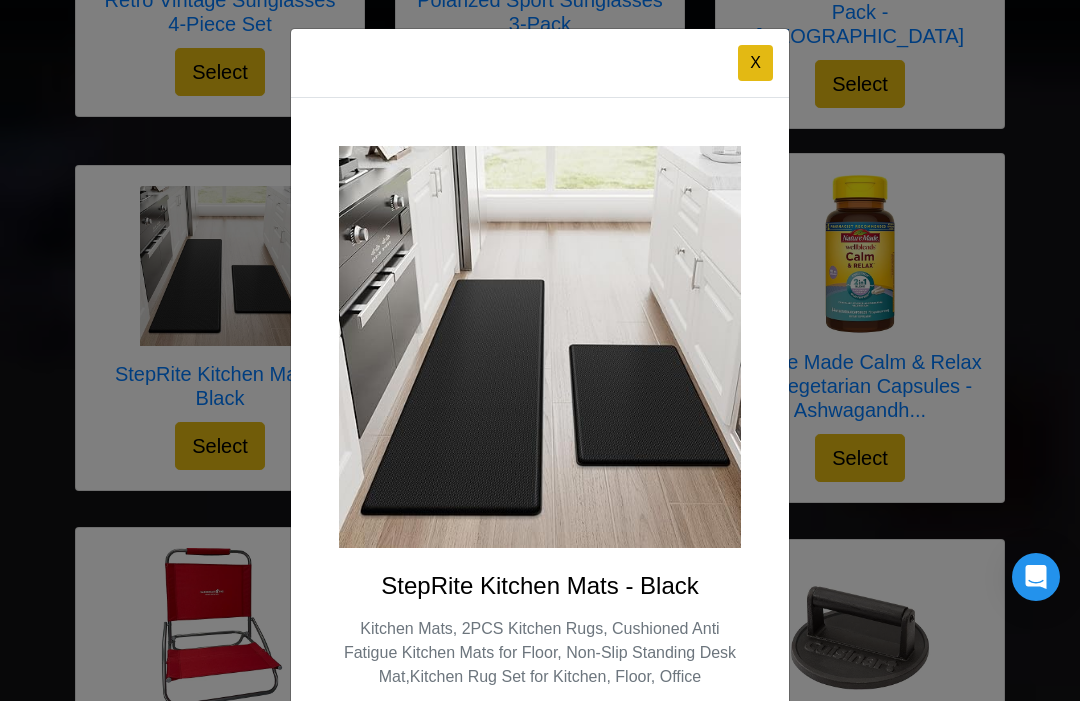 scroll, scrollTop: 0, scrollLeft: 0, axis: both 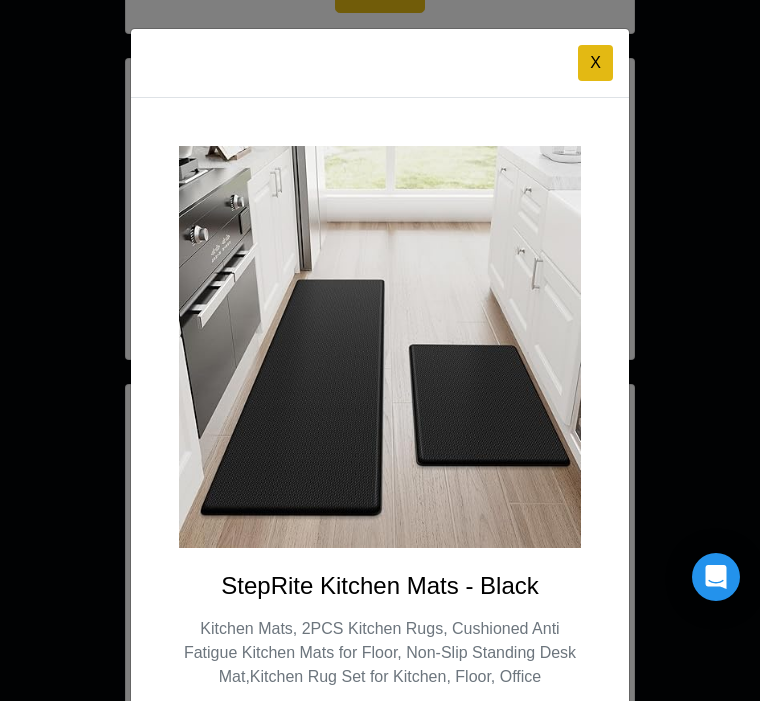 click on "X" at bounding box center [595, 63] 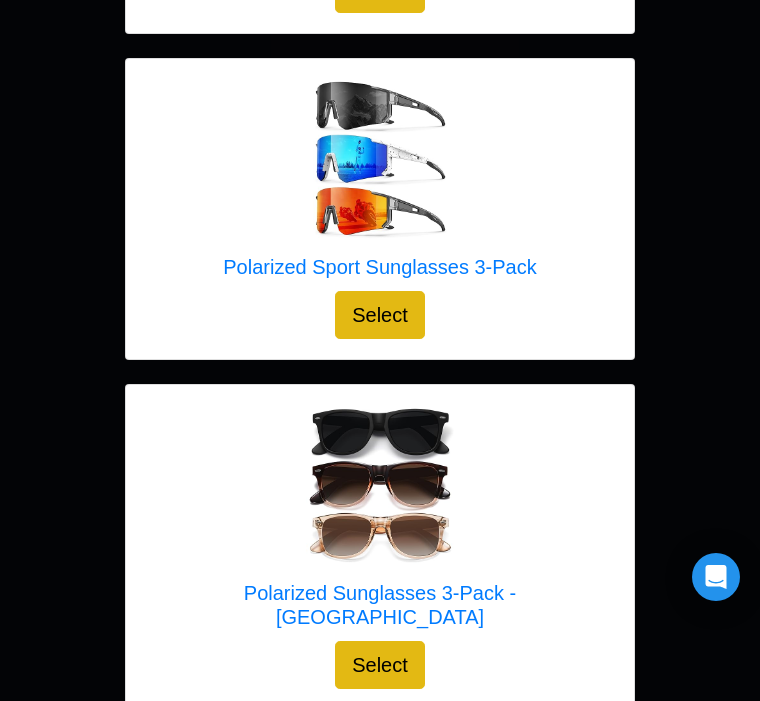 scroll, scrollTop: 779, scrollLeft: 0, axis: vertical 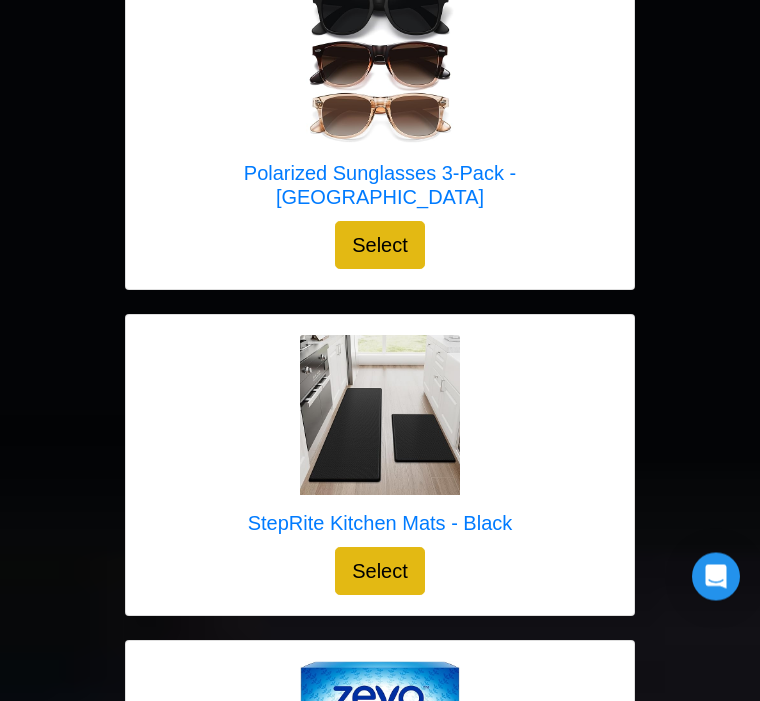 click on "Select" at bounding box center (380, 572) 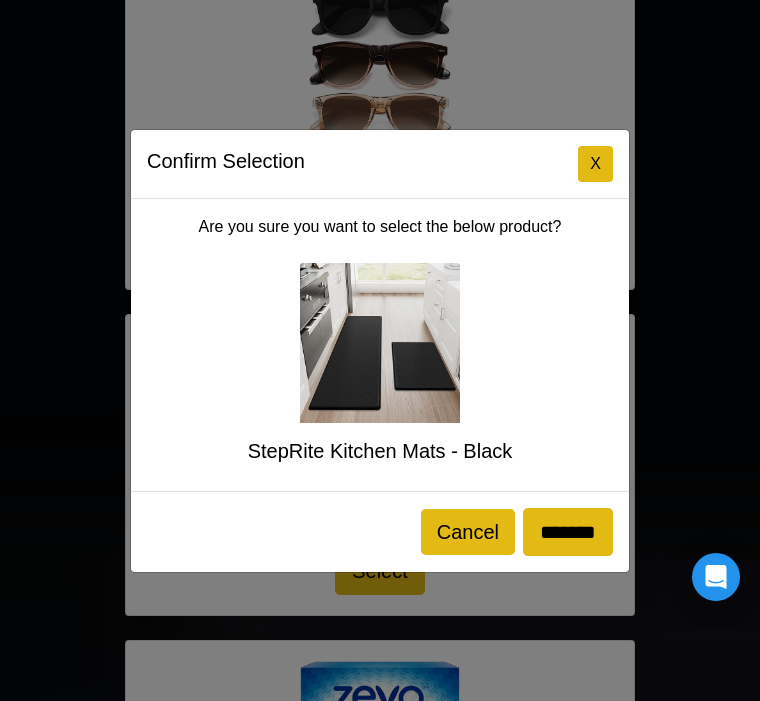 click on "*******" at bounding box center [568, 532] 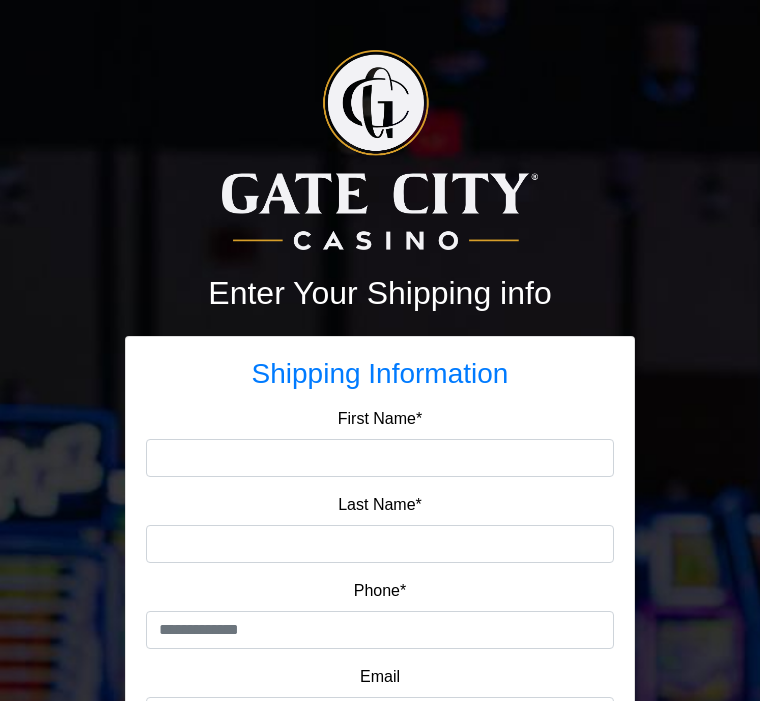 scroll, scrollTop: 0, scrollLeft: 0, axis: both 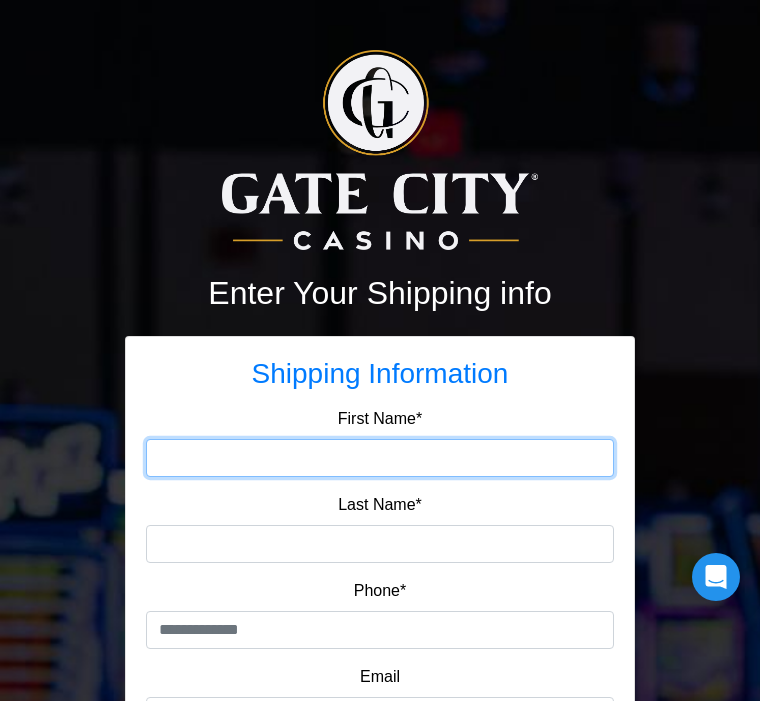 click on "First Name*" at bounding box center (380, 458) 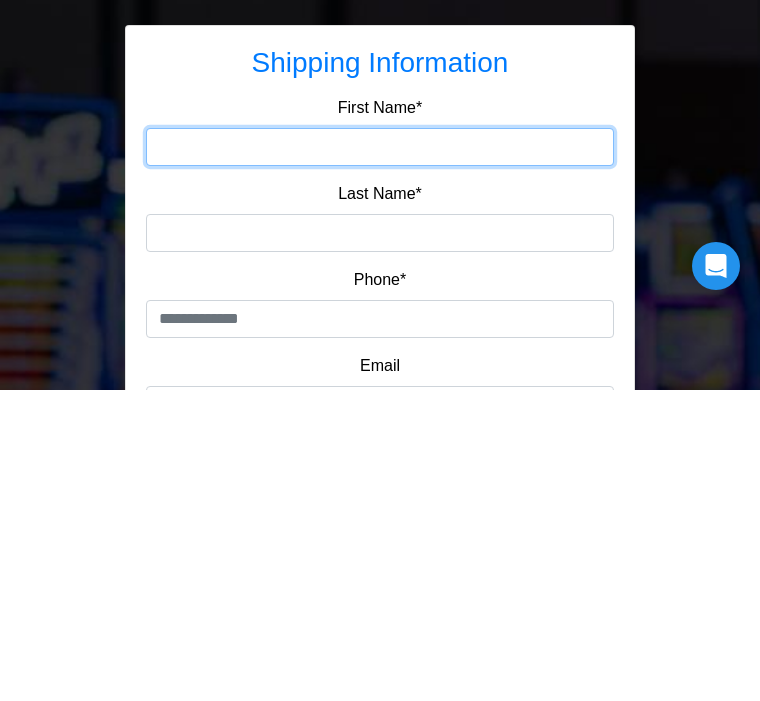 type on "******" 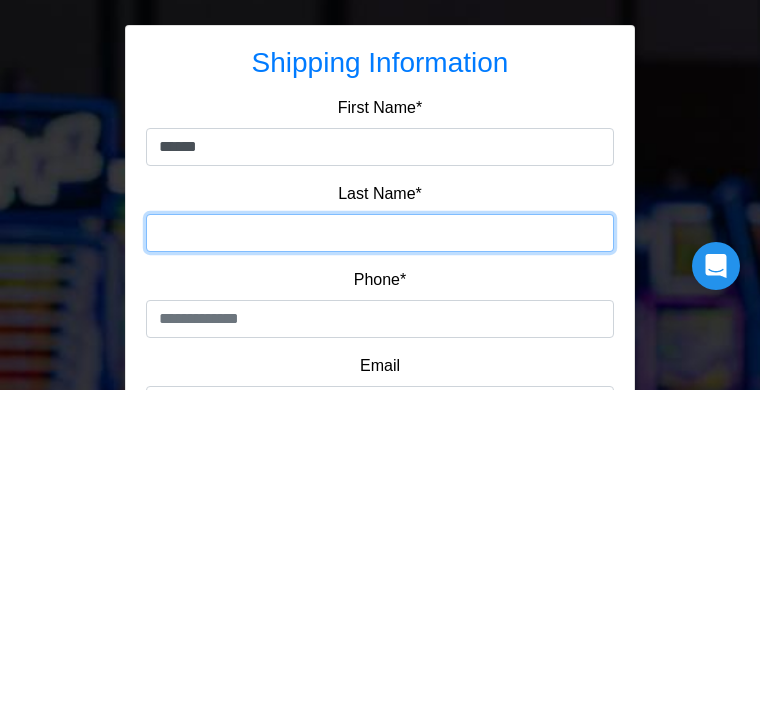 type on "*******" 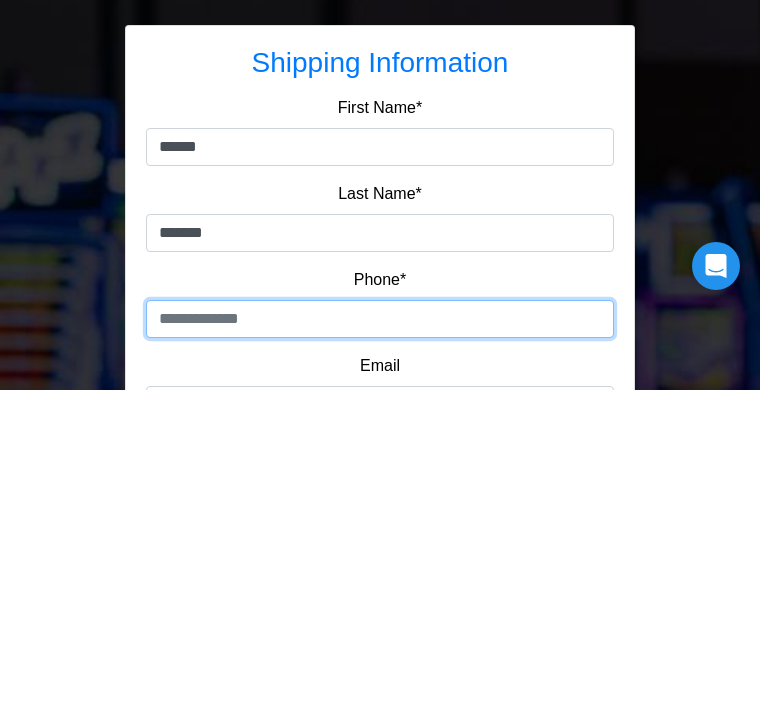 type on "**********" 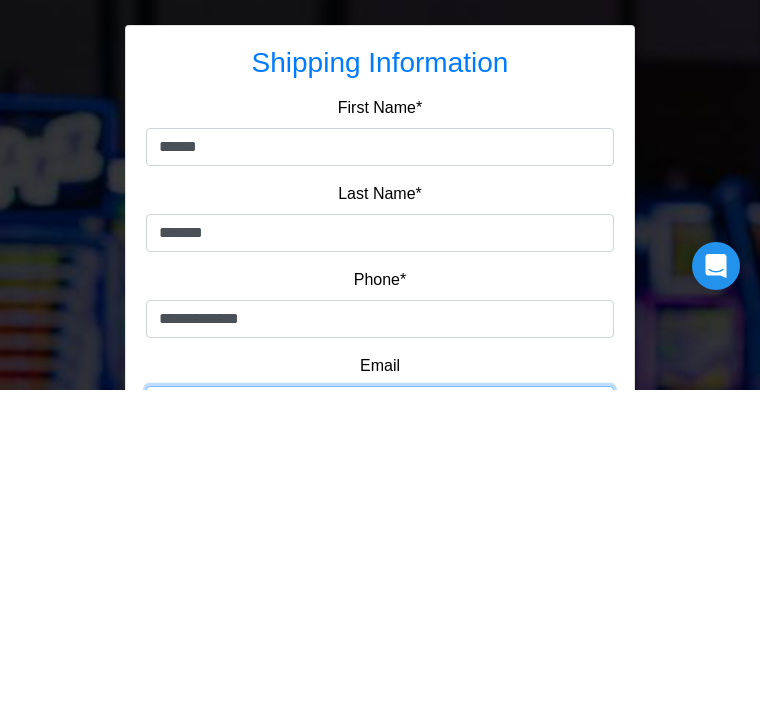 type on "**********" 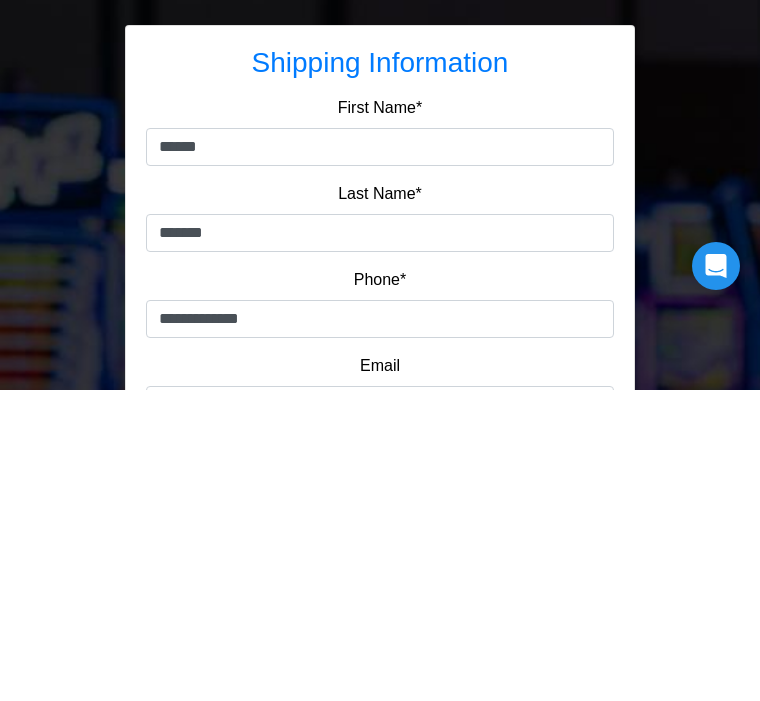 scroll, scrollTop: 311, scrollLeft: 0, axis: vertical 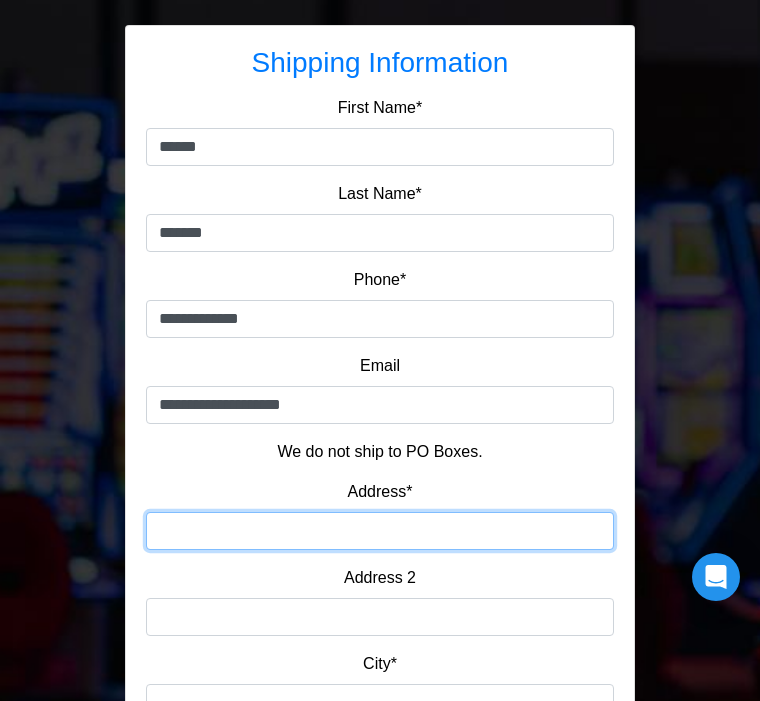 click on "Address*" at bounding box center [380, 531] 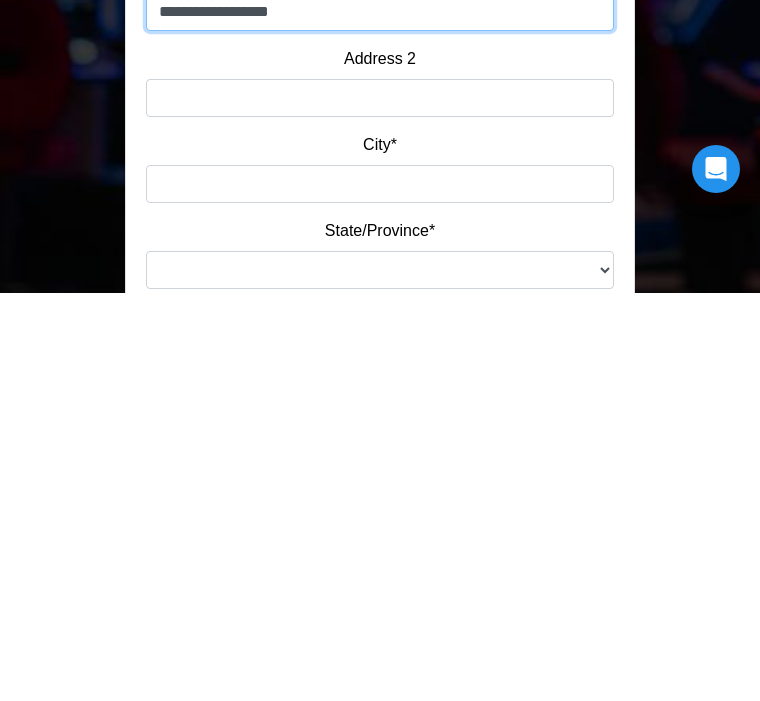 scroll, scrollTop: 427, scrollLeft: 0, axis: vertical 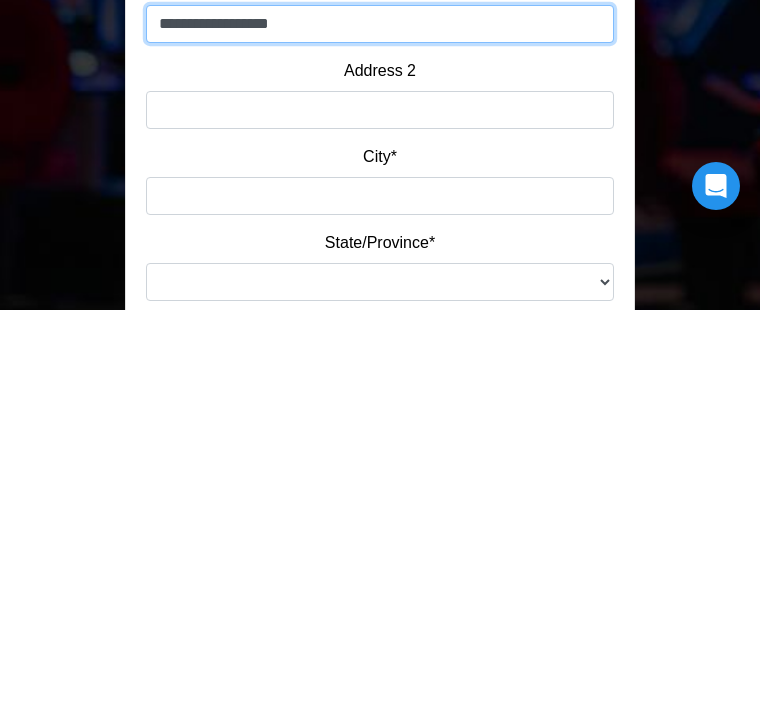 type on "**********" 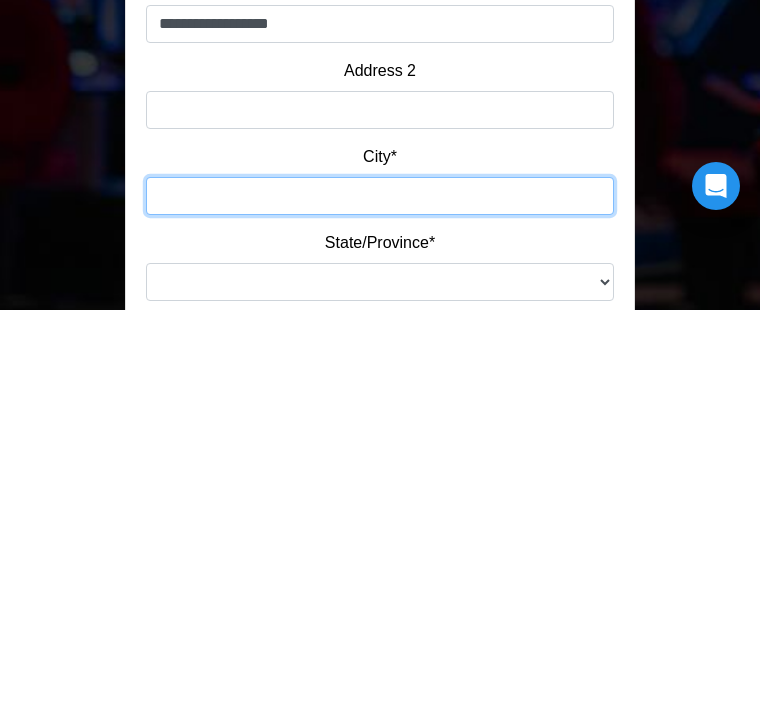 click on "City*" at bounding box center [380, 587] 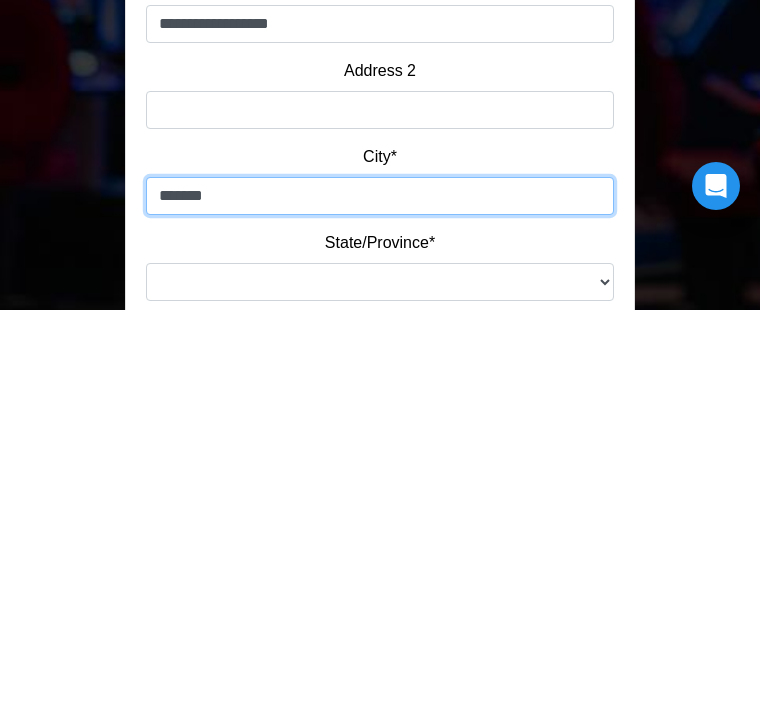 type on "******" 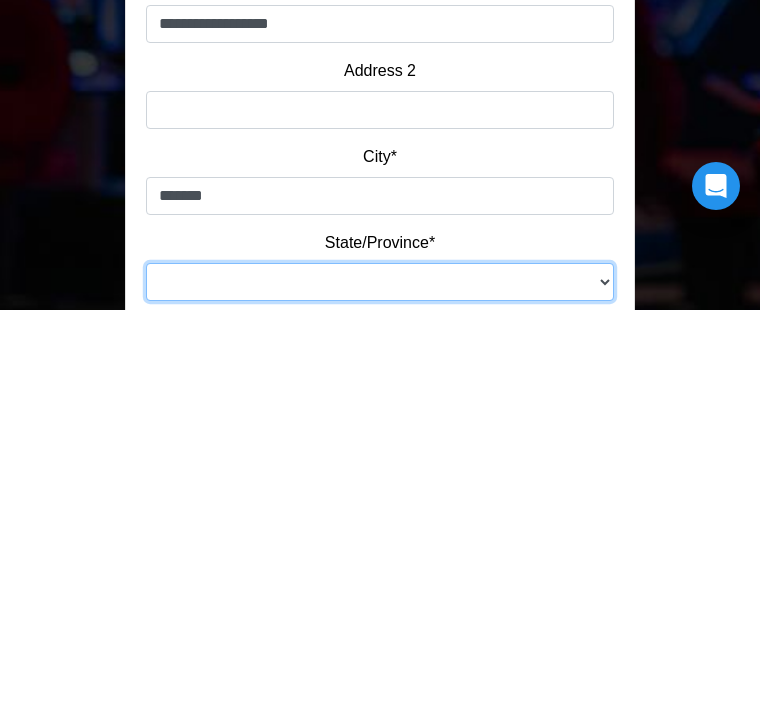 click on "**********" at bounding box center [380, 673] 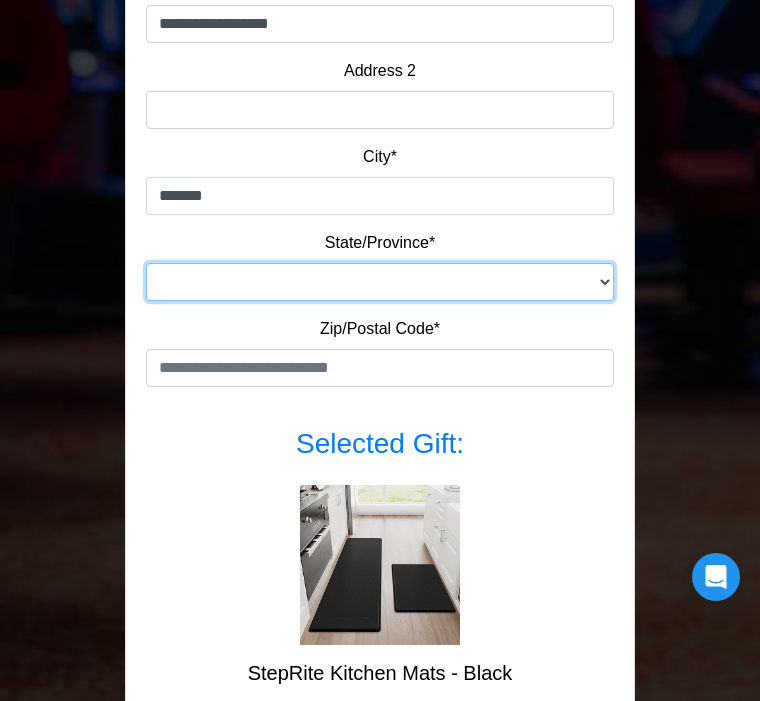 select on "**" 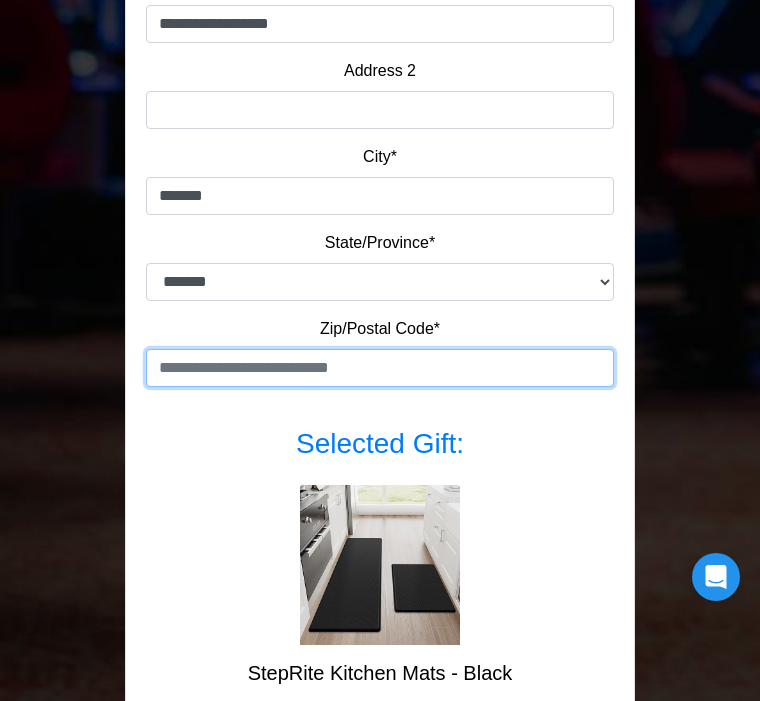 click at bounding box center [380, 368] 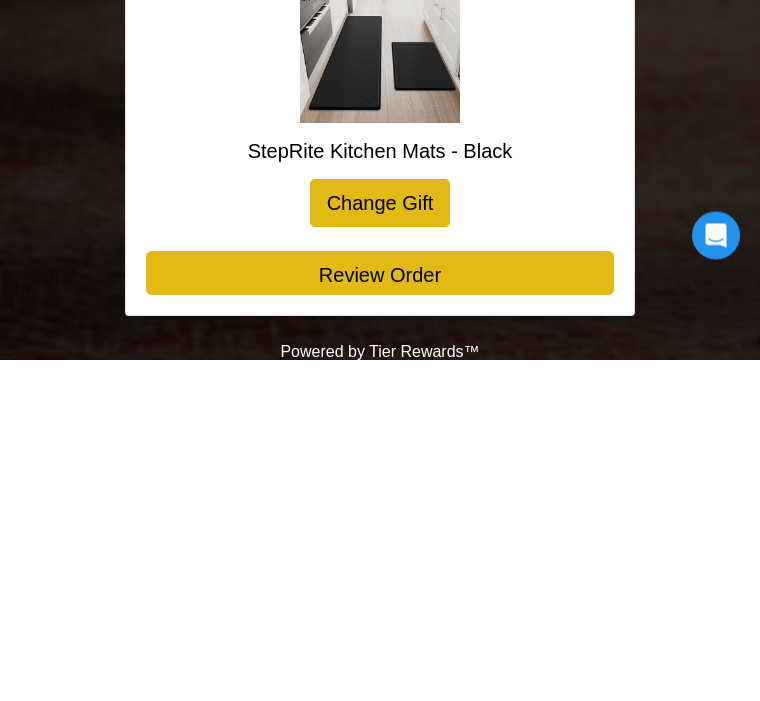 scroll, scrollTop: 1001, scrollLeft: 0, axis: vertical 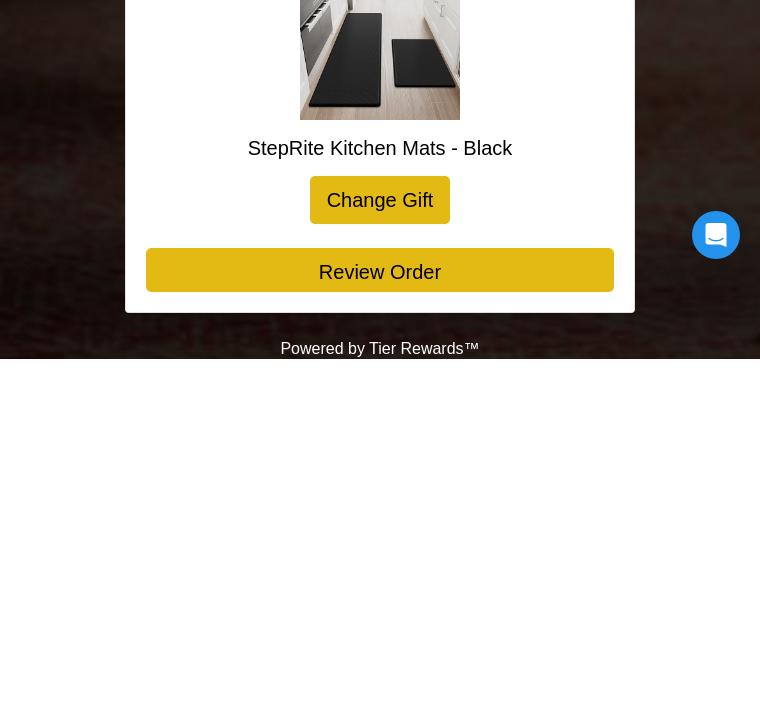 type on "*****" 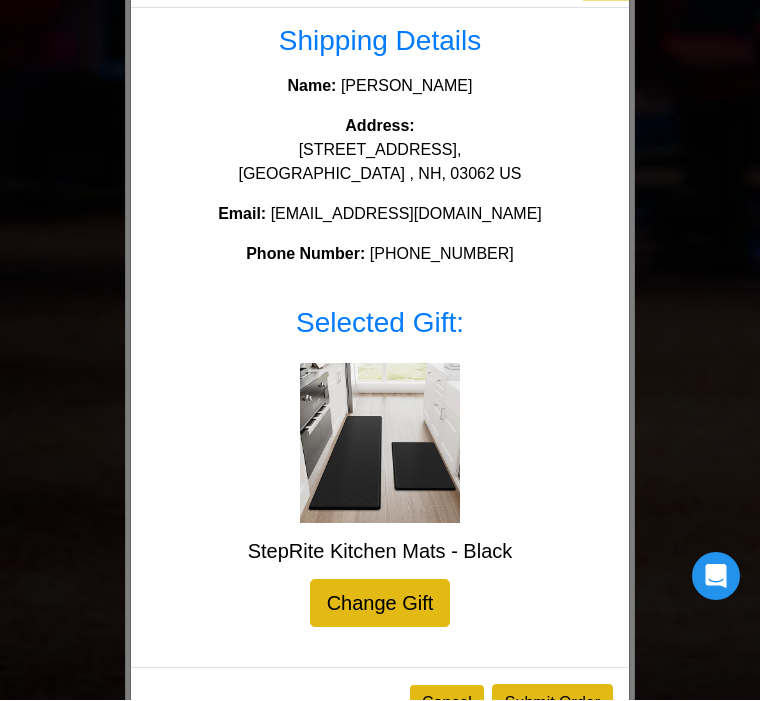 scroll, scrollTop: 82, scrollLeft: 0, axis: vertical 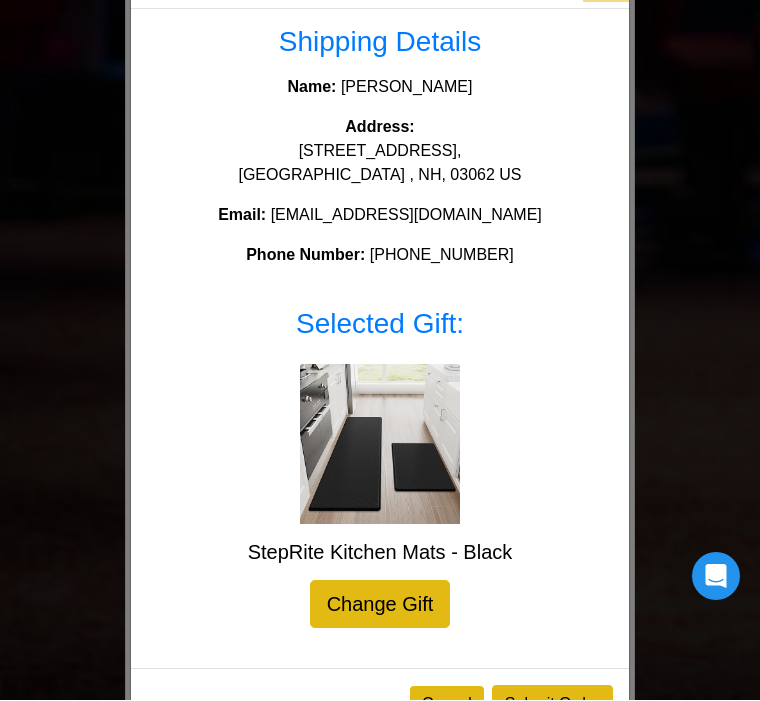 click on "Submit Order" at bounding box center (552, 705) 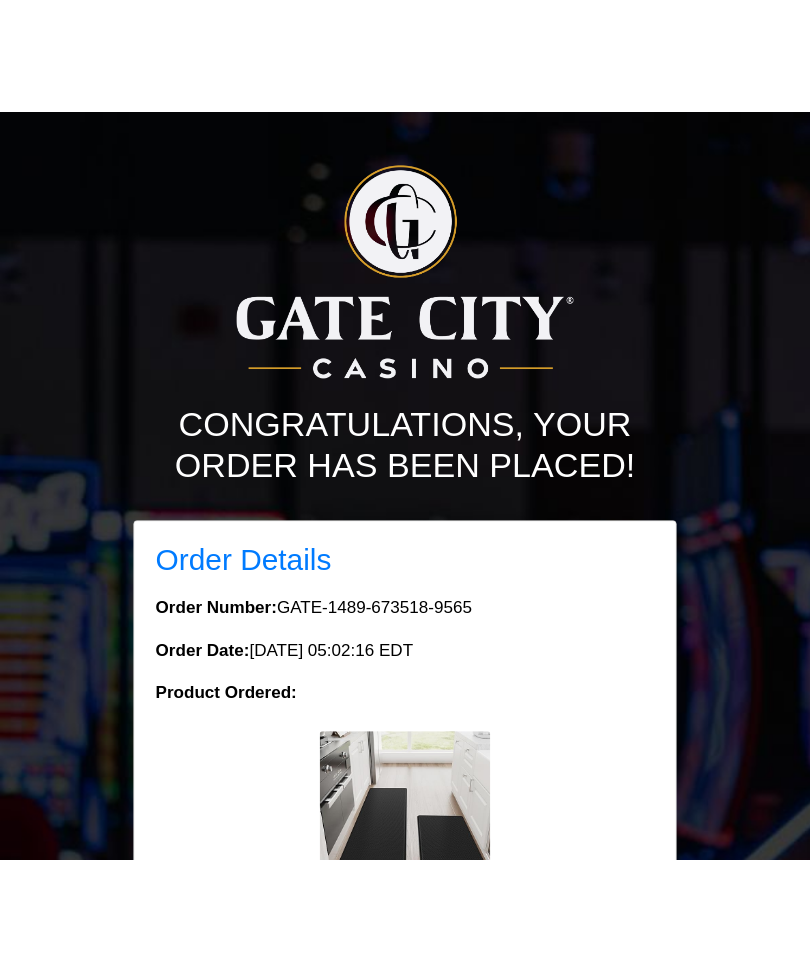 scroll, scrollTop: 0, scrollLeft: 0, axis: both 